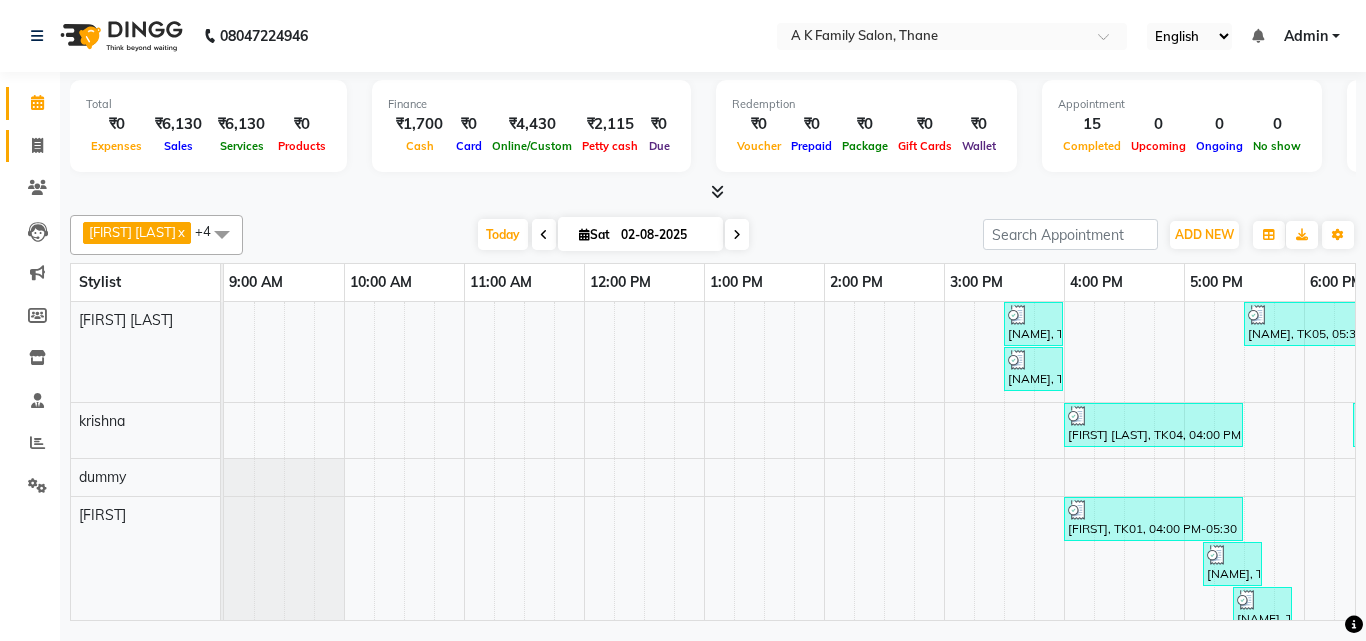 scroll, scrollTop: 0, scrollLeft: 0, axis: both 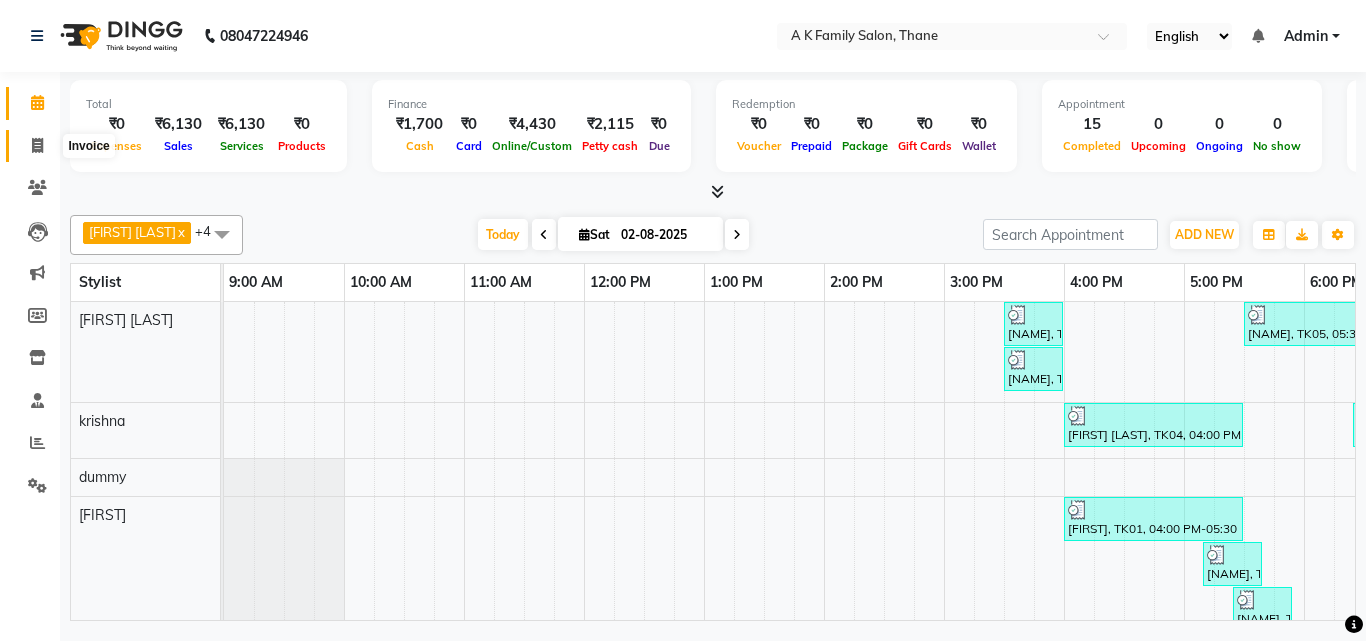 click 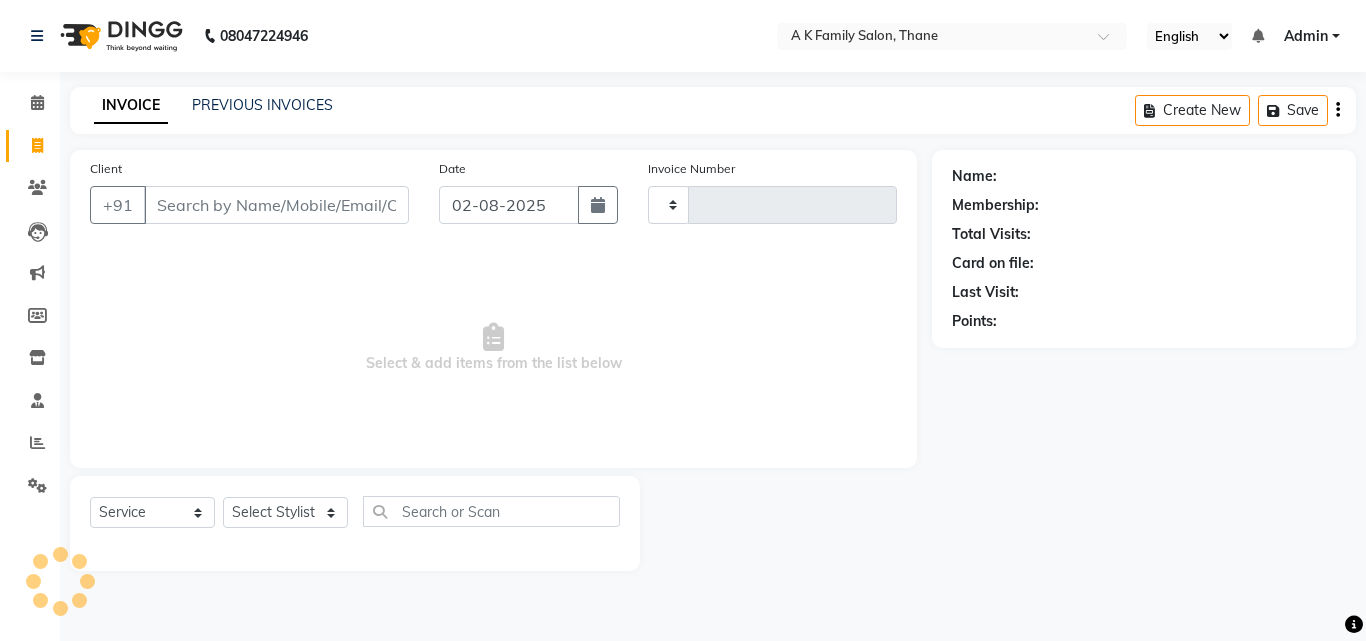 type on "1286" 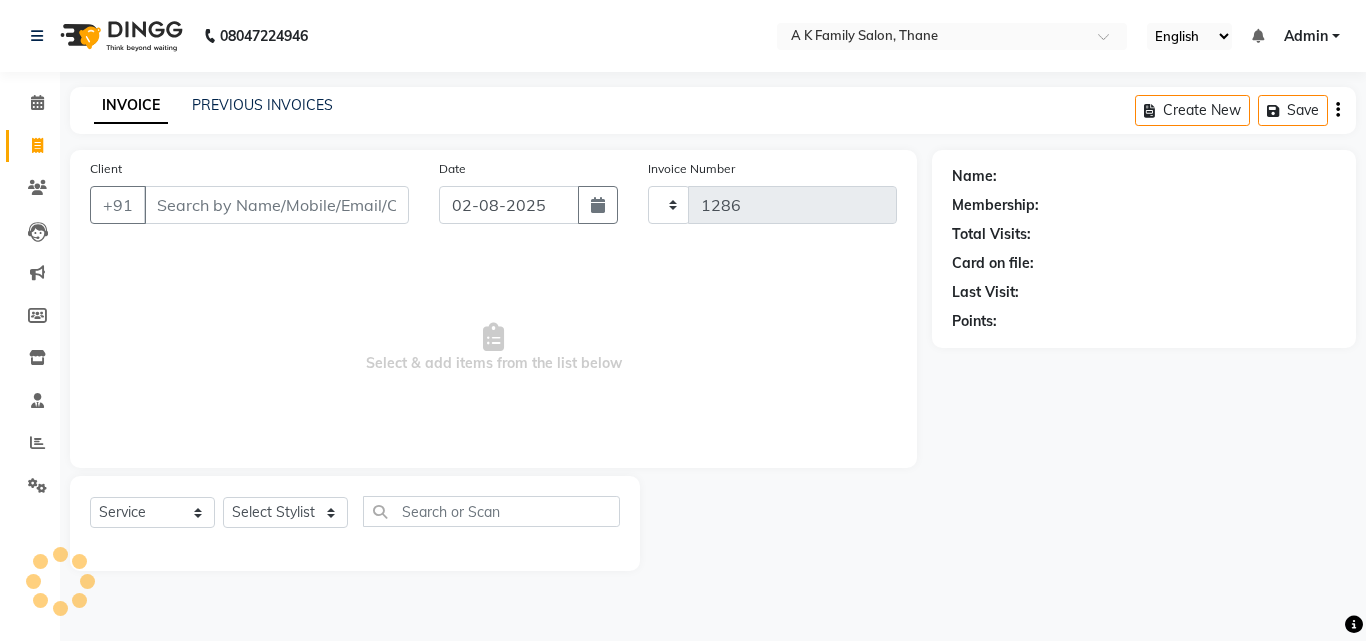 select on "5033" 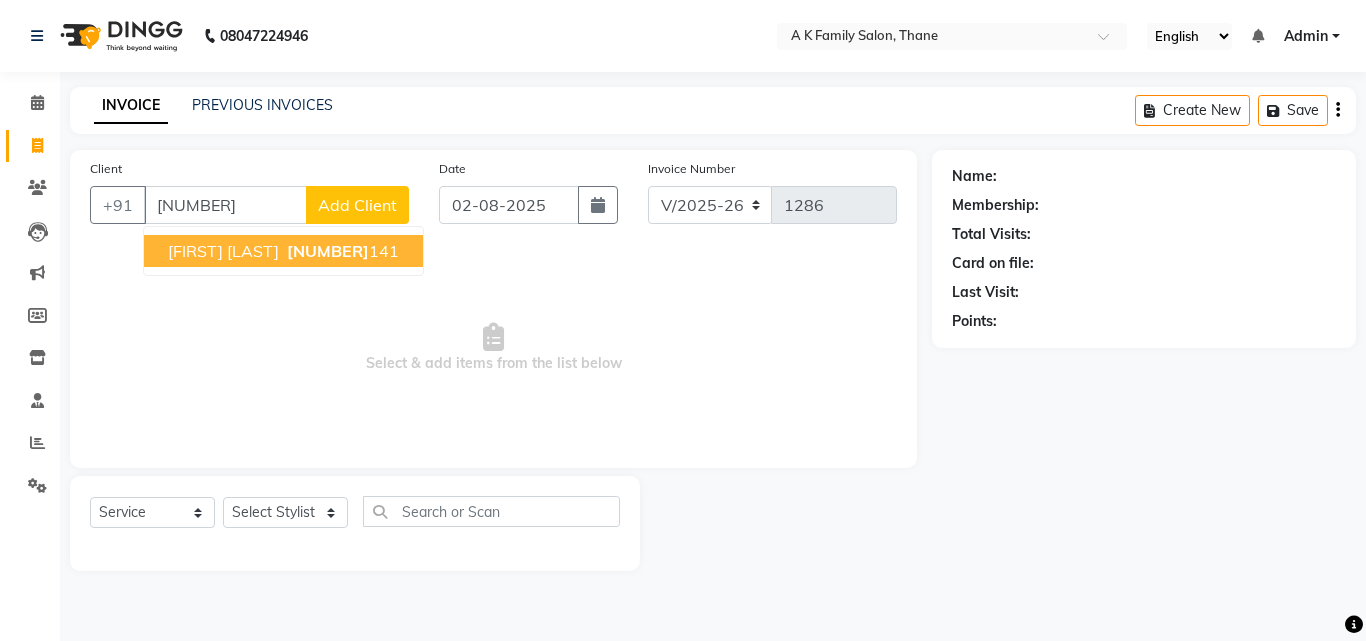 click on "[FIRST] [LAST]" at bounding box center [223, 251] 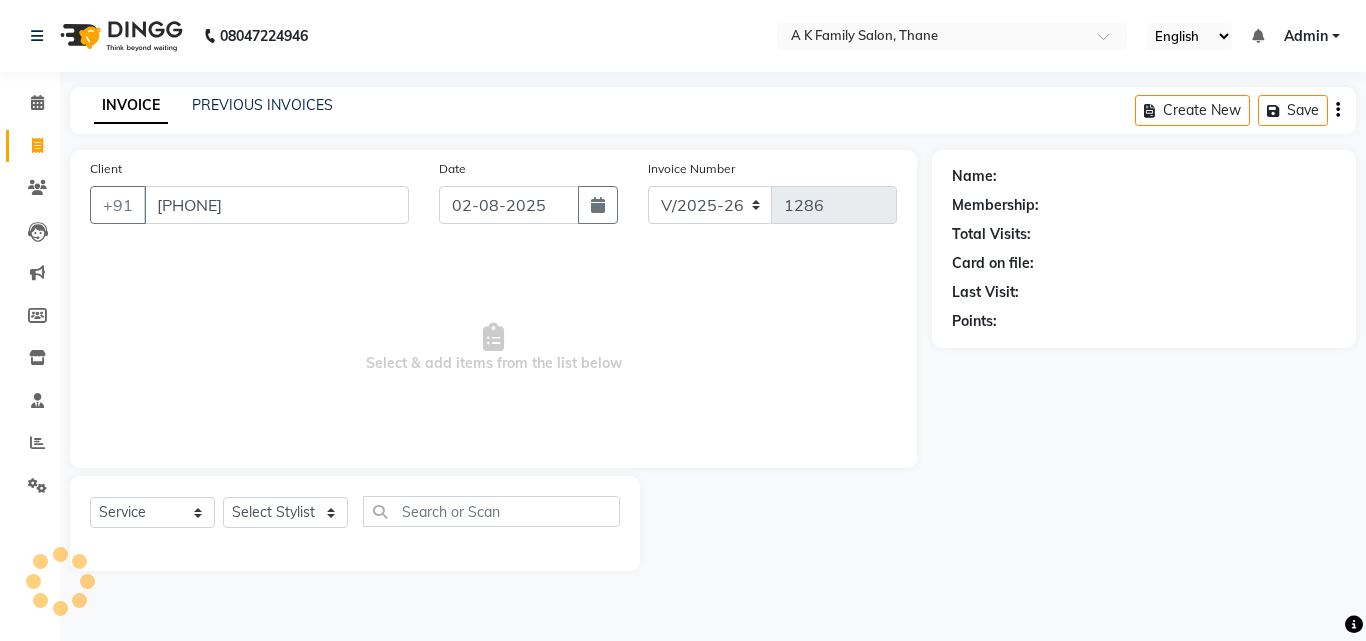 type on "[PHONE]" 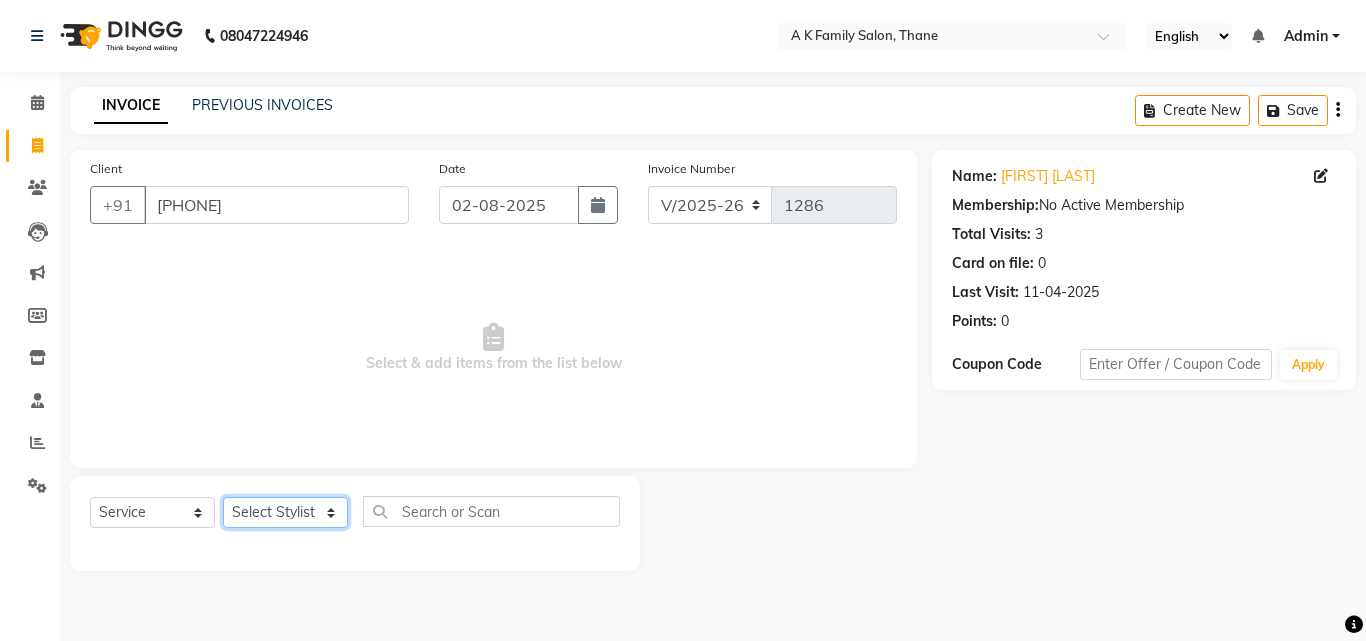 click on "Select Stylist [NAME] [NAME] [NAME] [NAME] [NAME] [NAME]" 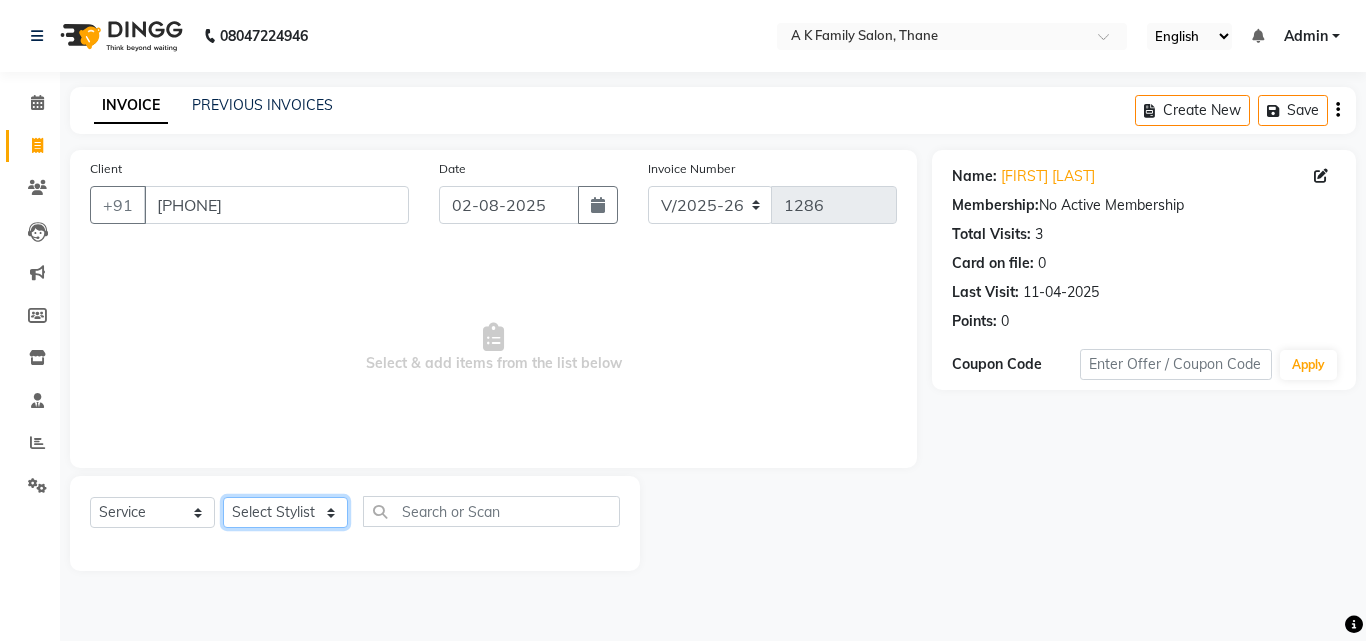 select on "34236" 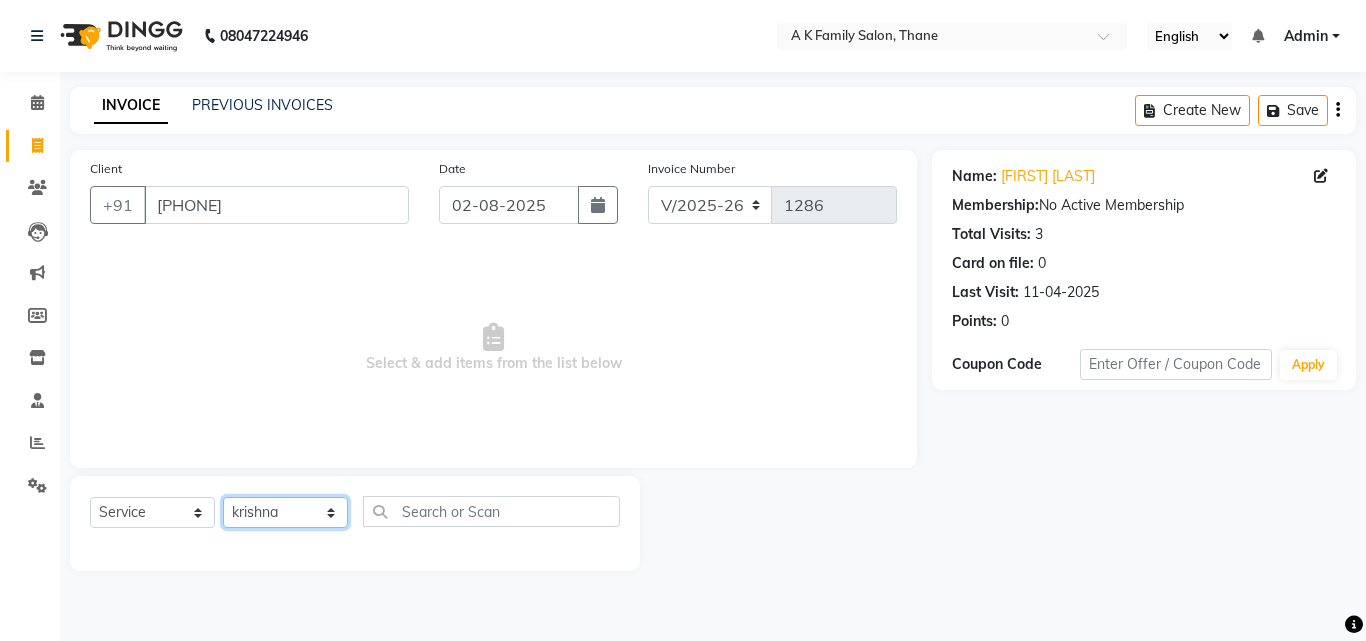 click on "Select Stylist [NAME] [NAME] [NAME] [NAME] [NAME] [NAME]" 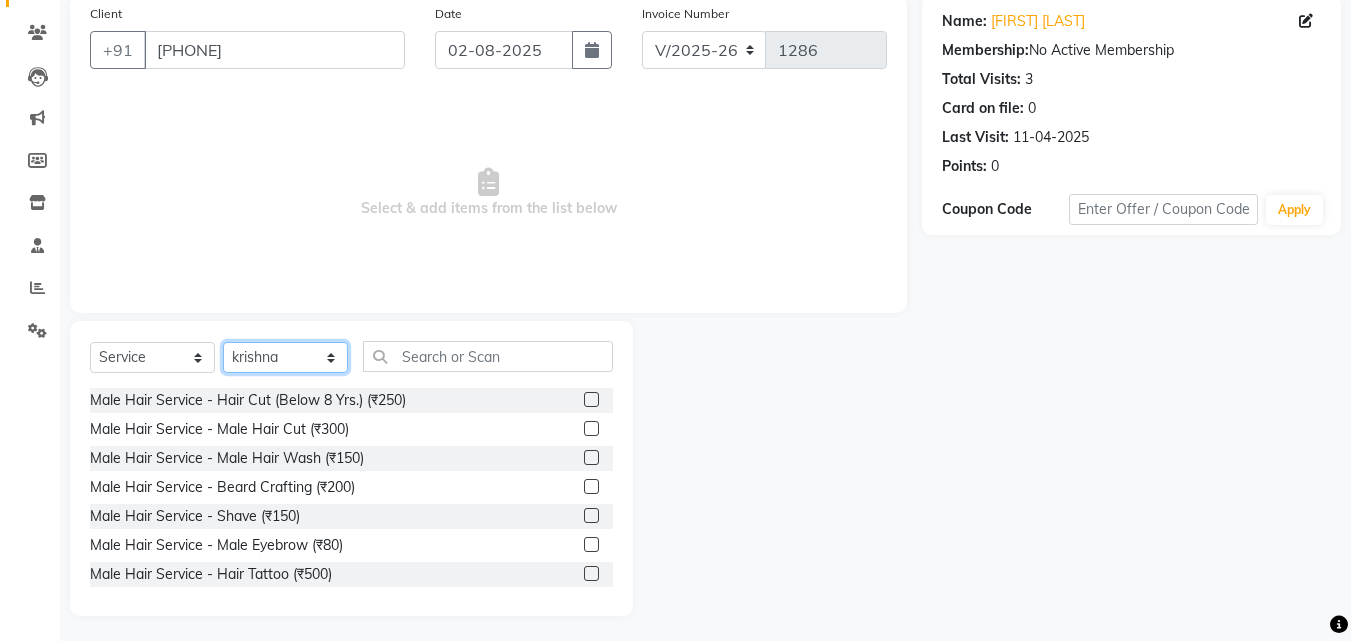 scroll, scrollTop: 160, scrollLeft: 0, axis: vertical 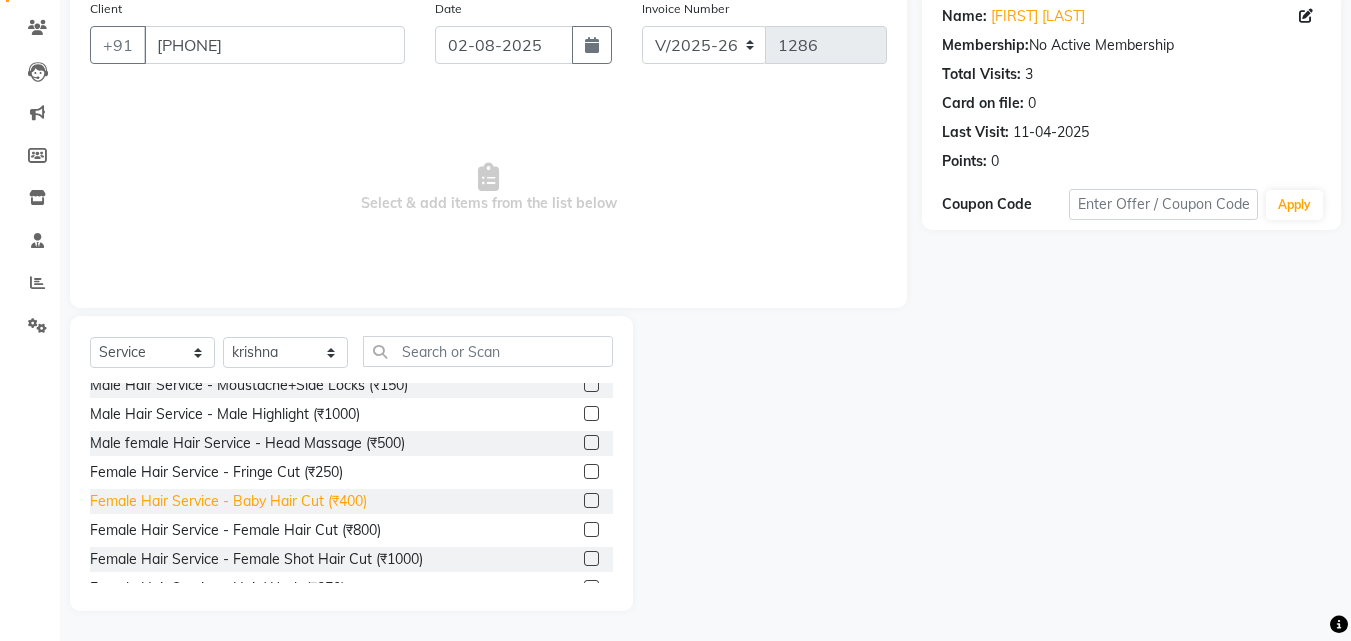 click on "Female Hair Service  - Baby Hair Cut (₹400)" 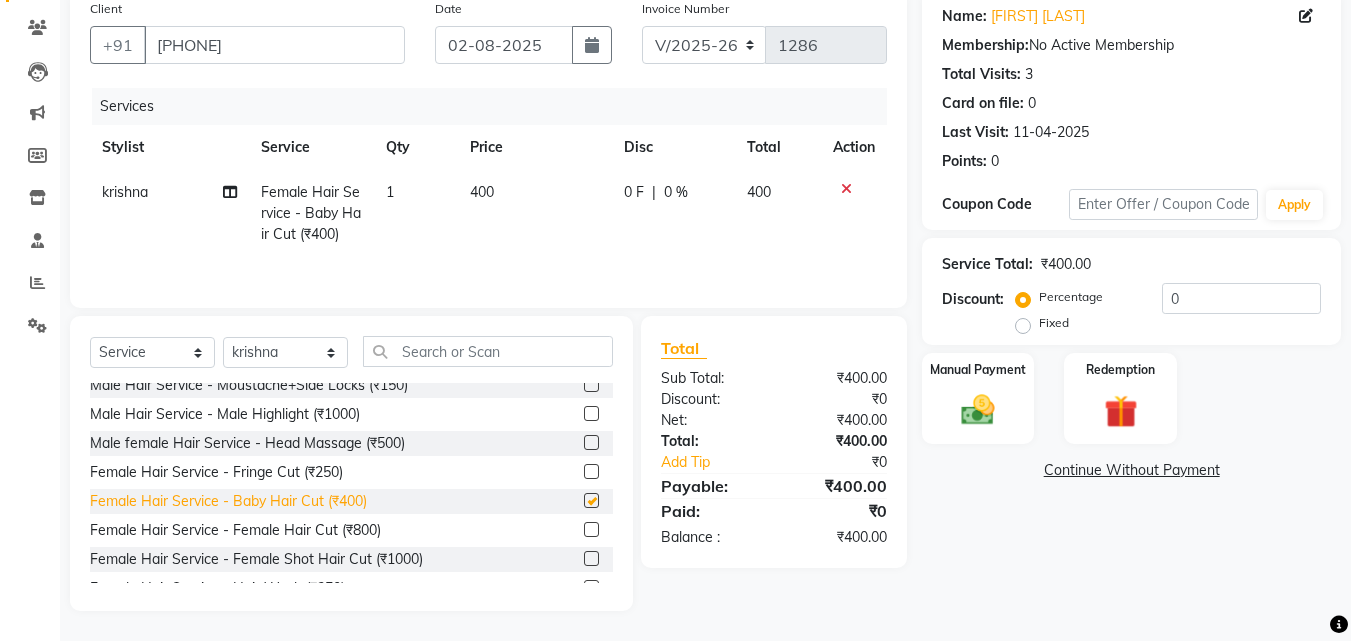 checkbox on "false" 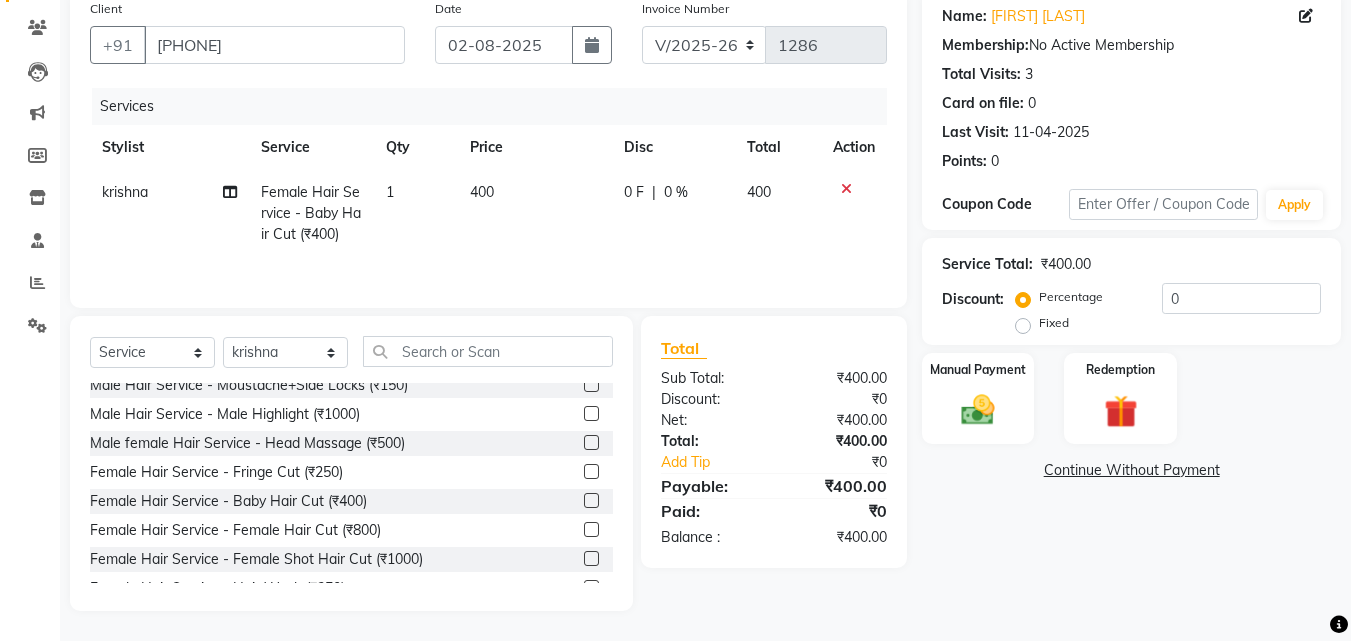 click on "400" 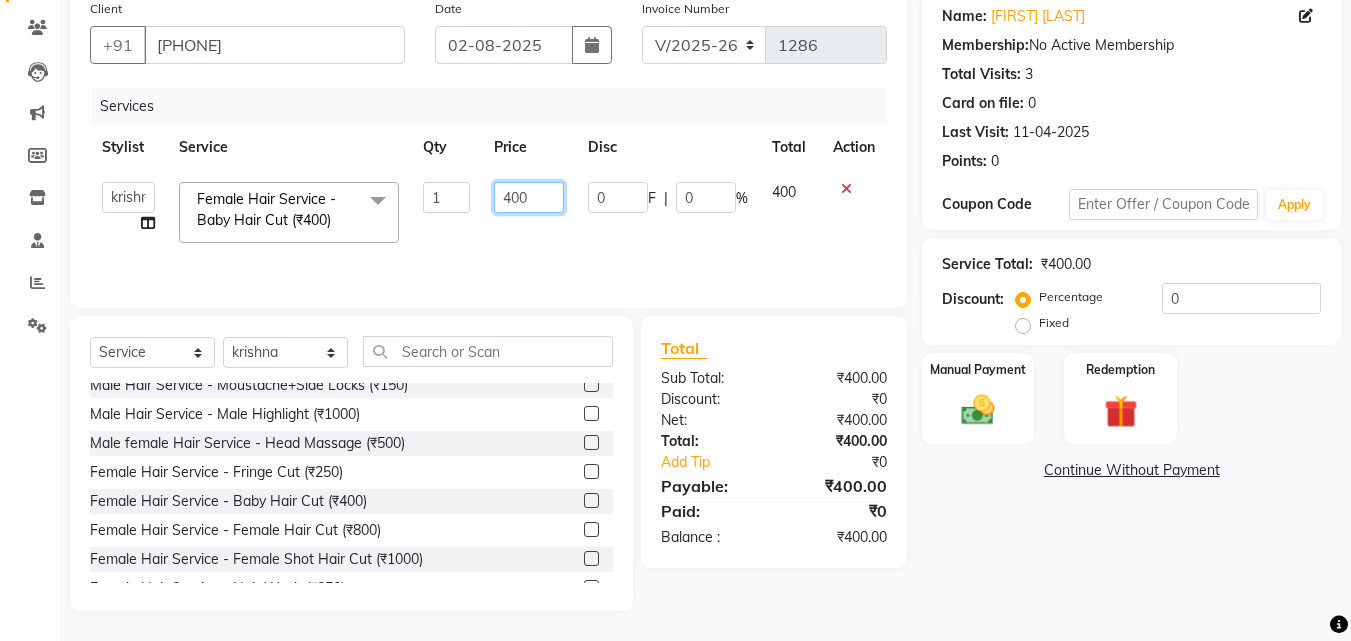 click on "400" 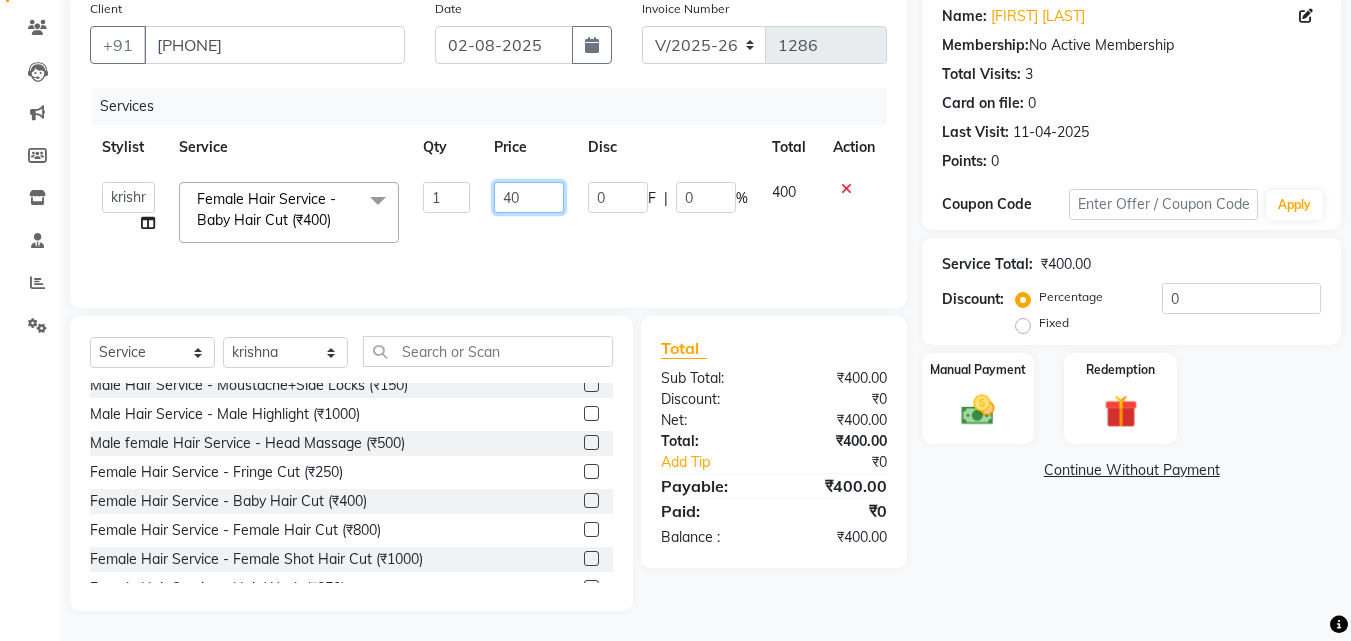 type on "4" 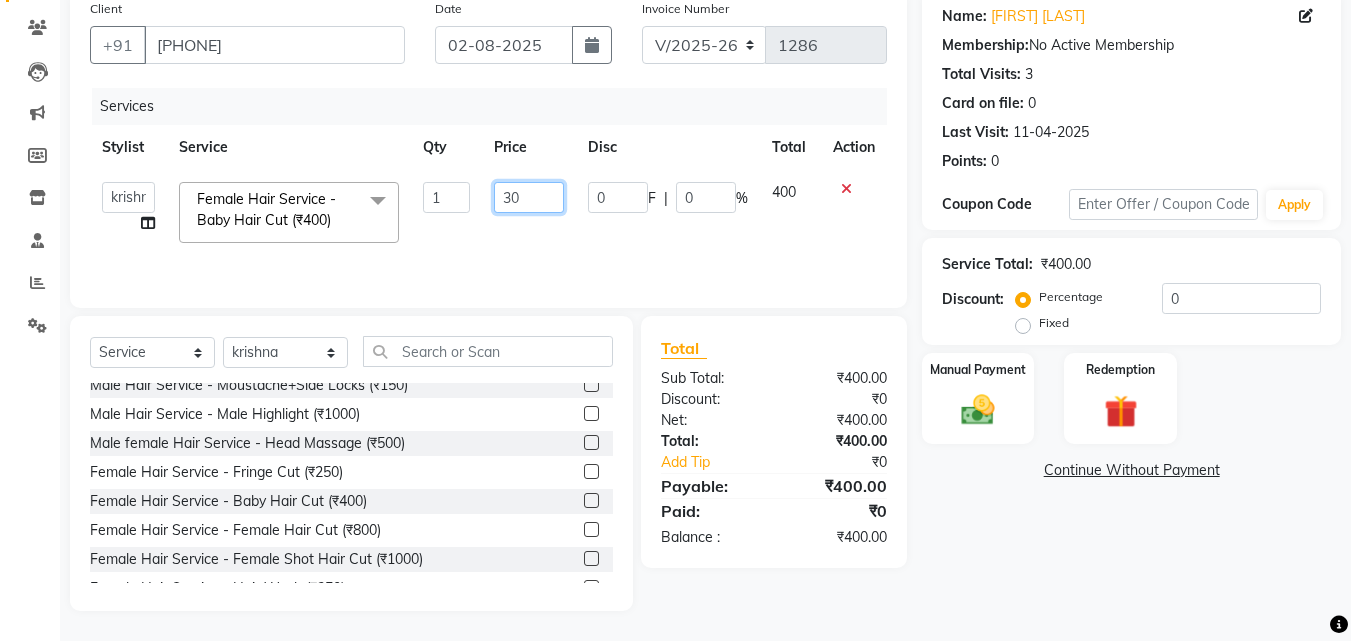 type on "300" 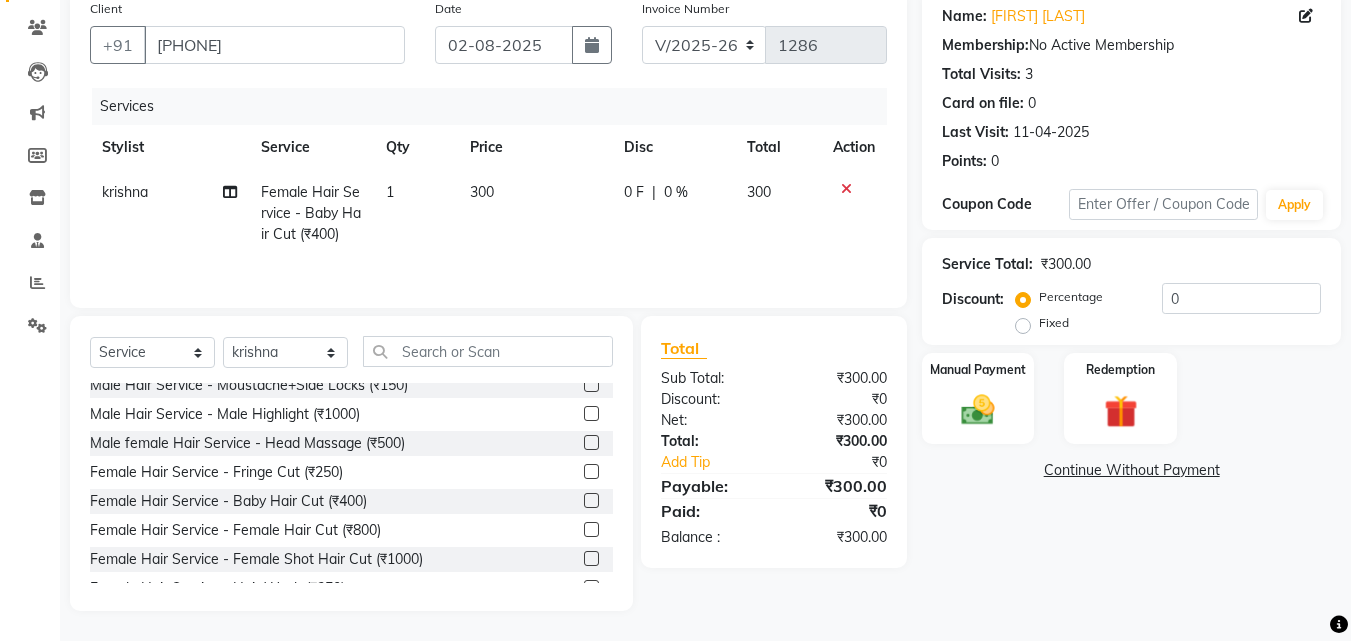 click on "300" 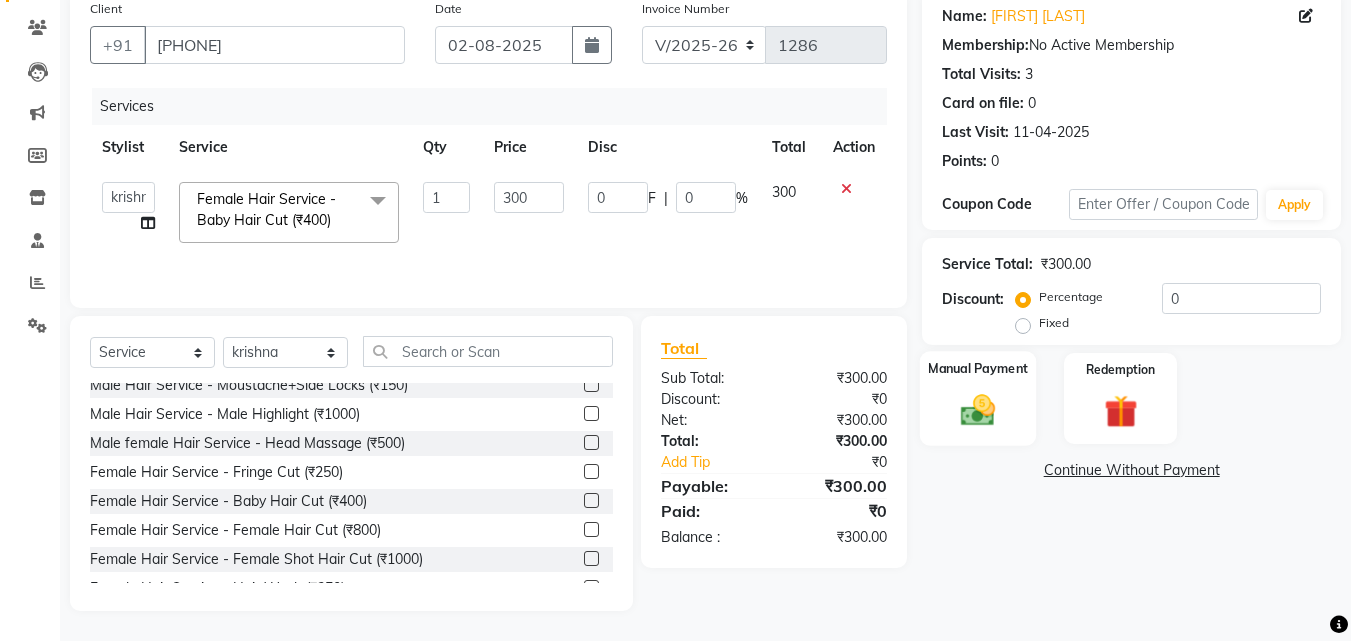 click 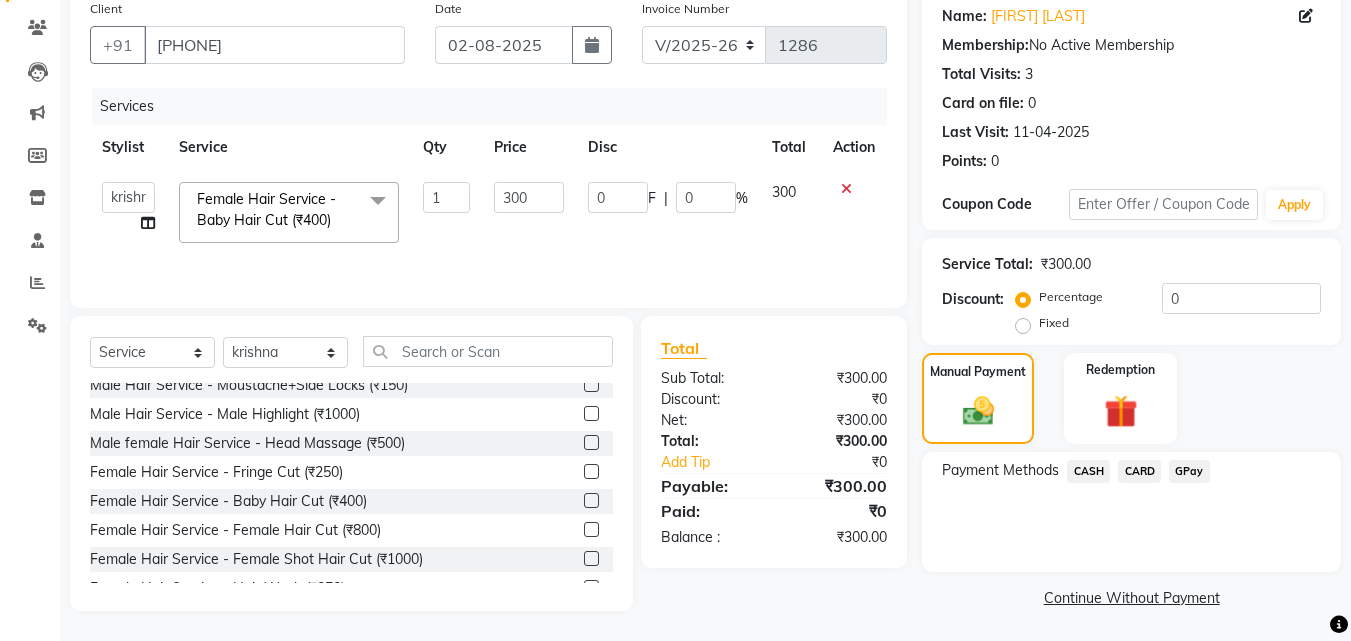 click on "GPay" 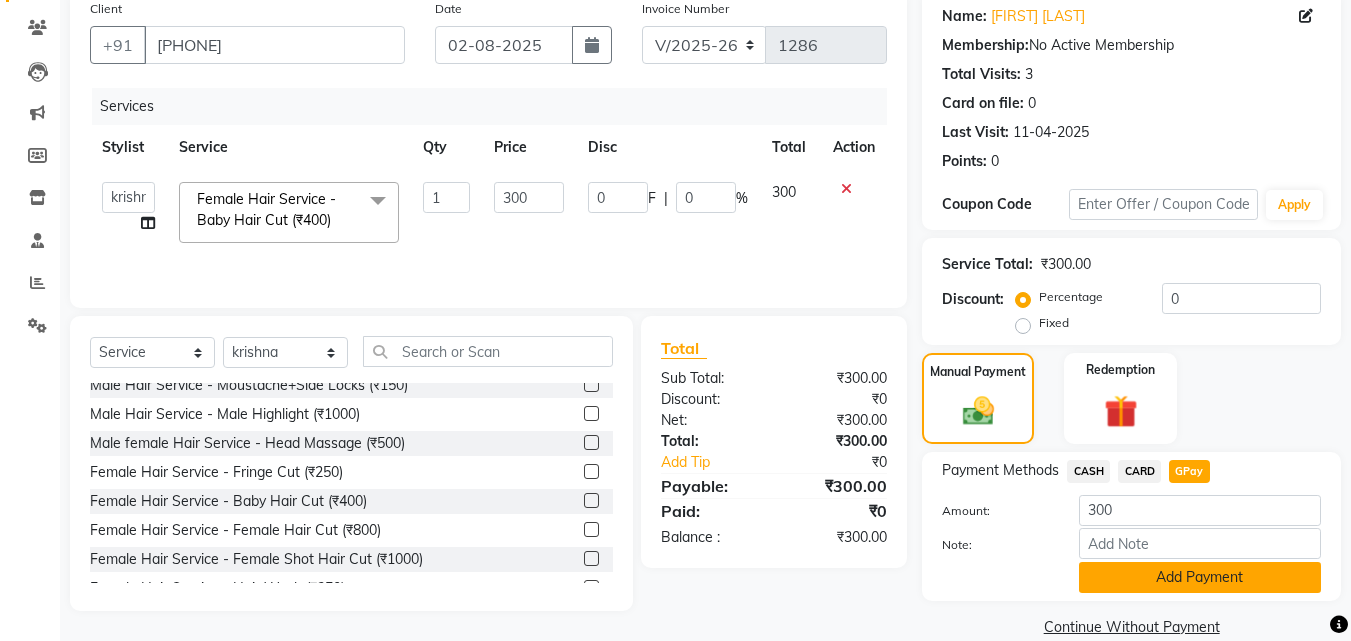 click on "Add Payment" 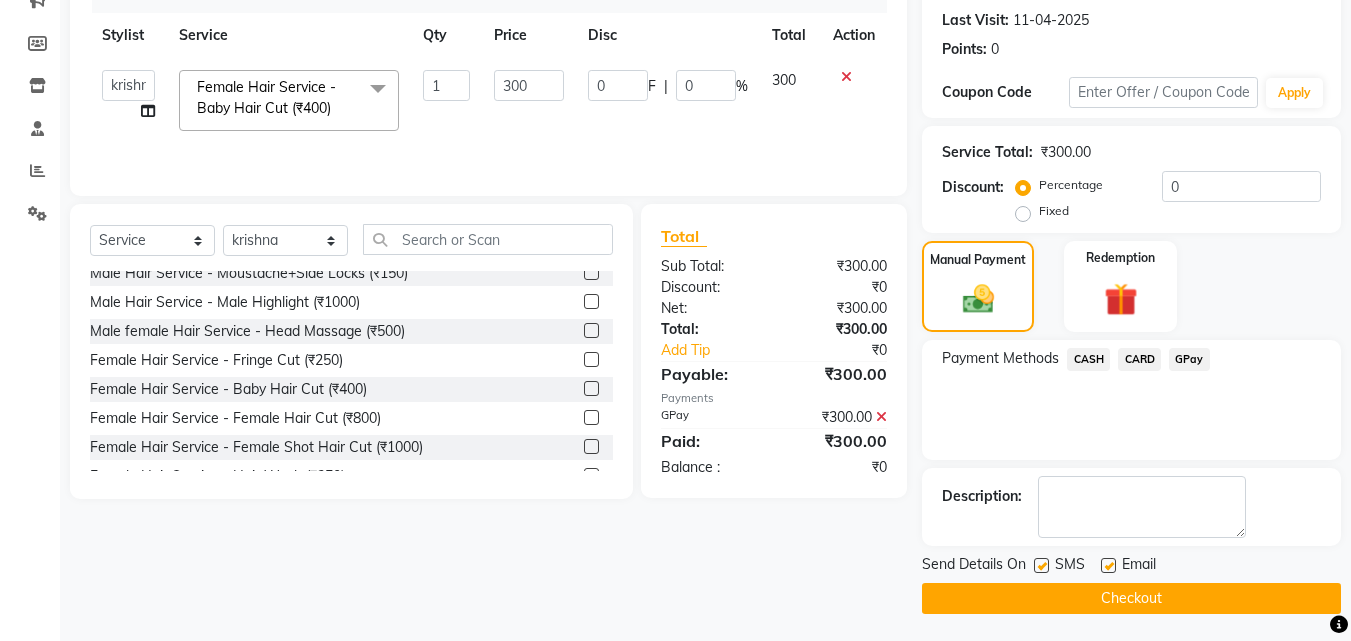 scroll, scrollTop: 275, scrollLeft: 0, axis: vertical 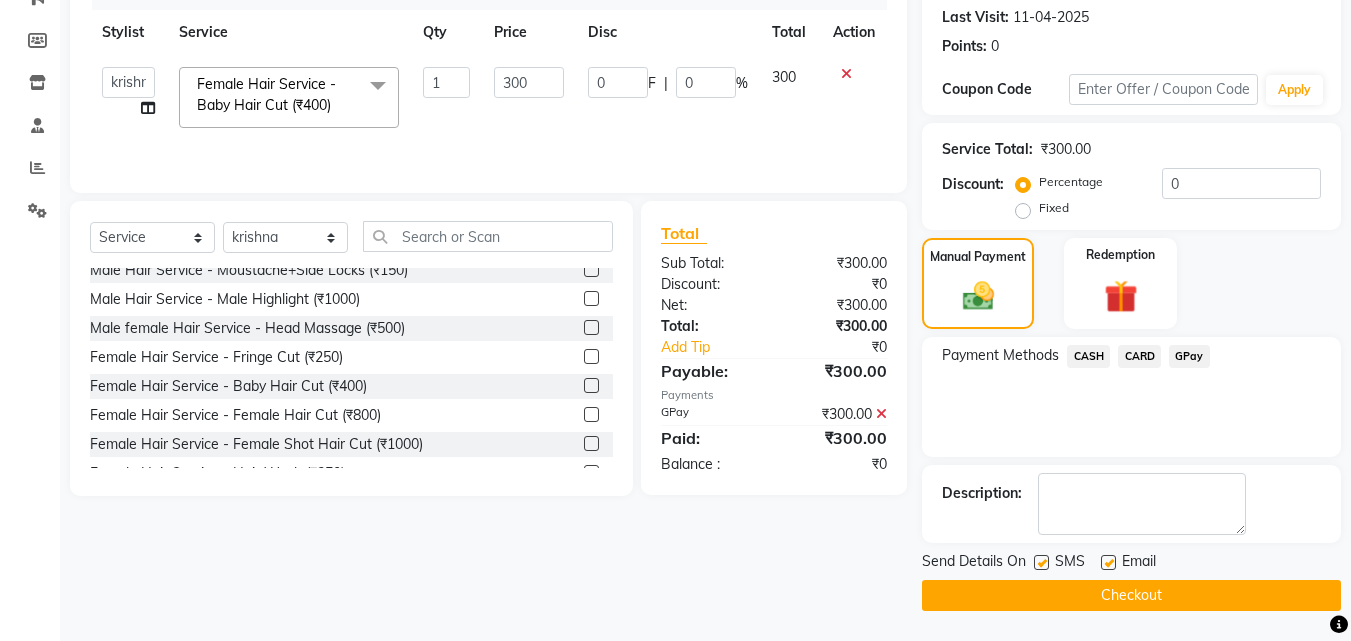 click on "Checkout" 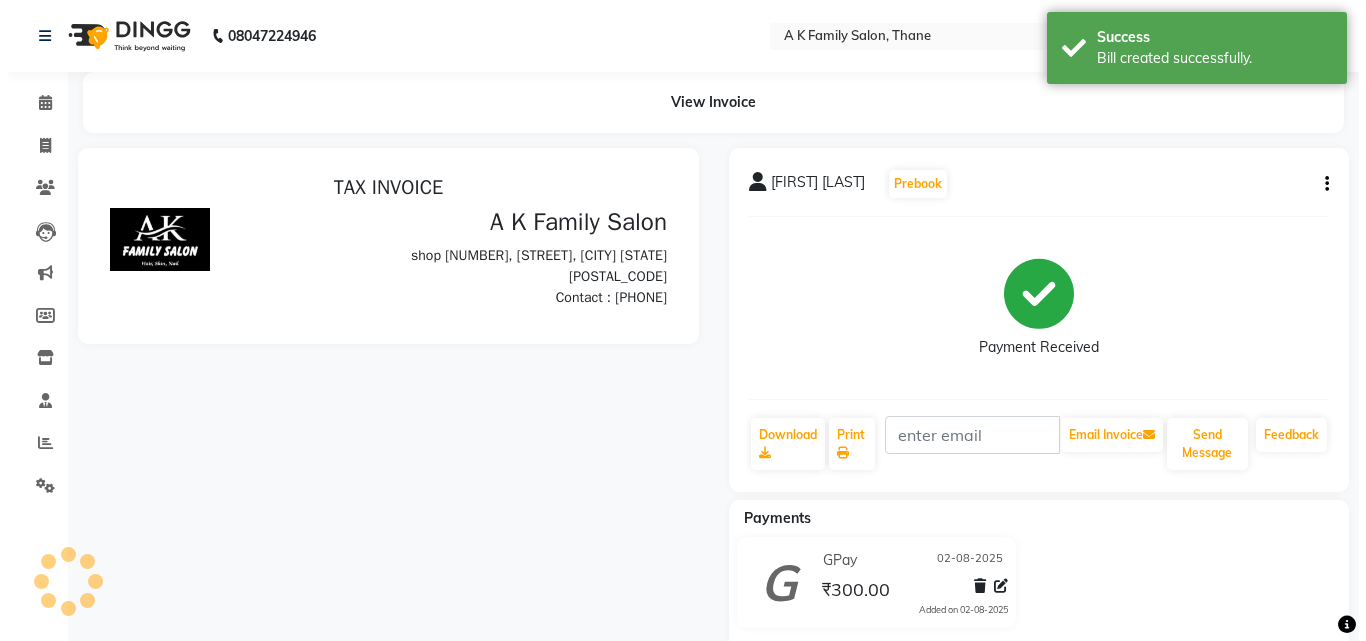 scroll, scrollTop: 0, scrollLeft: 0, axis: both 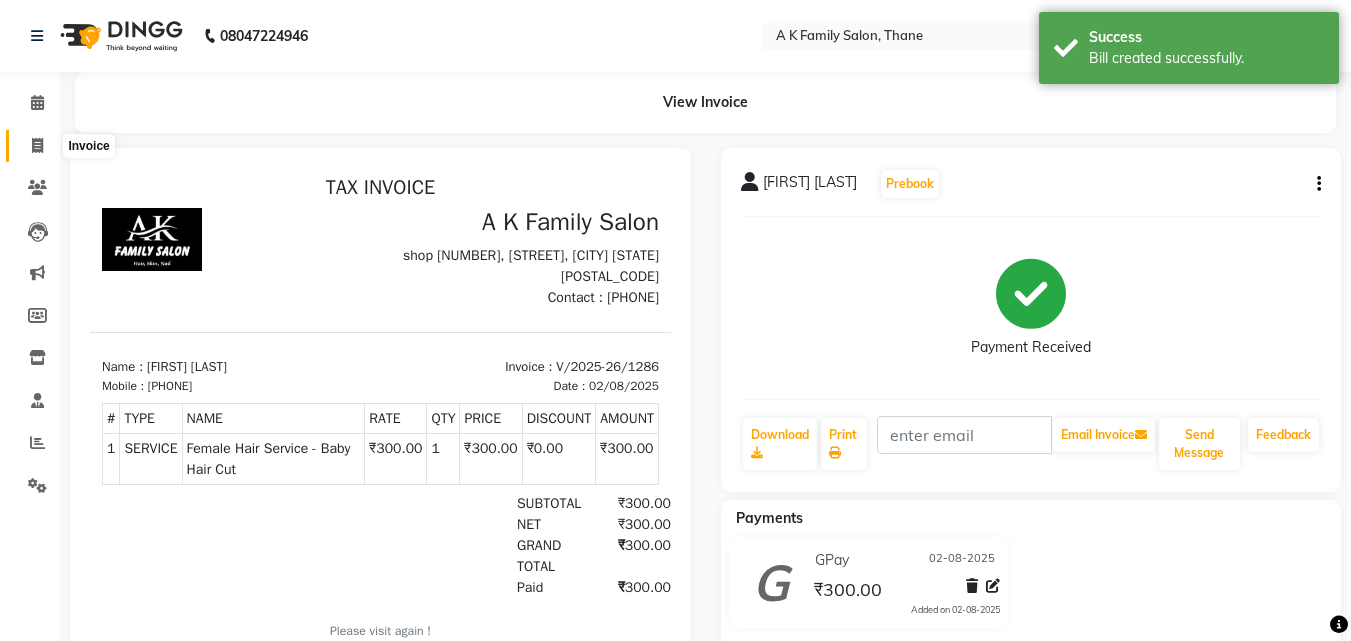 click 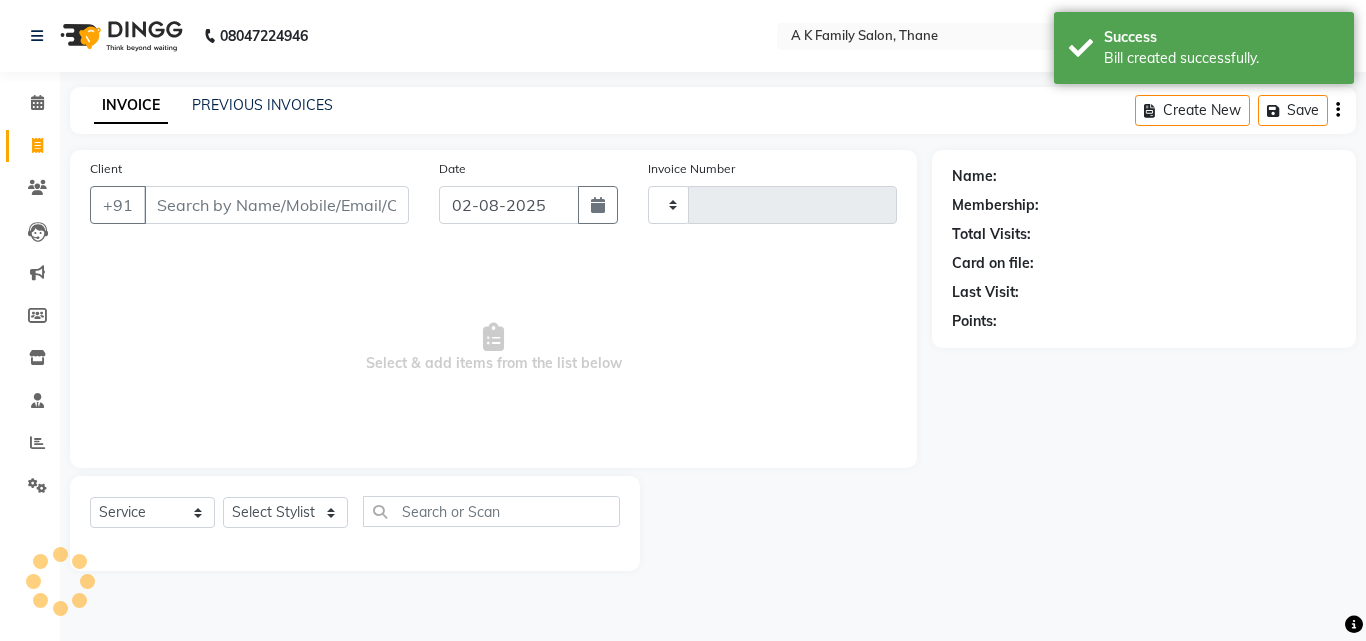 type on "1287" 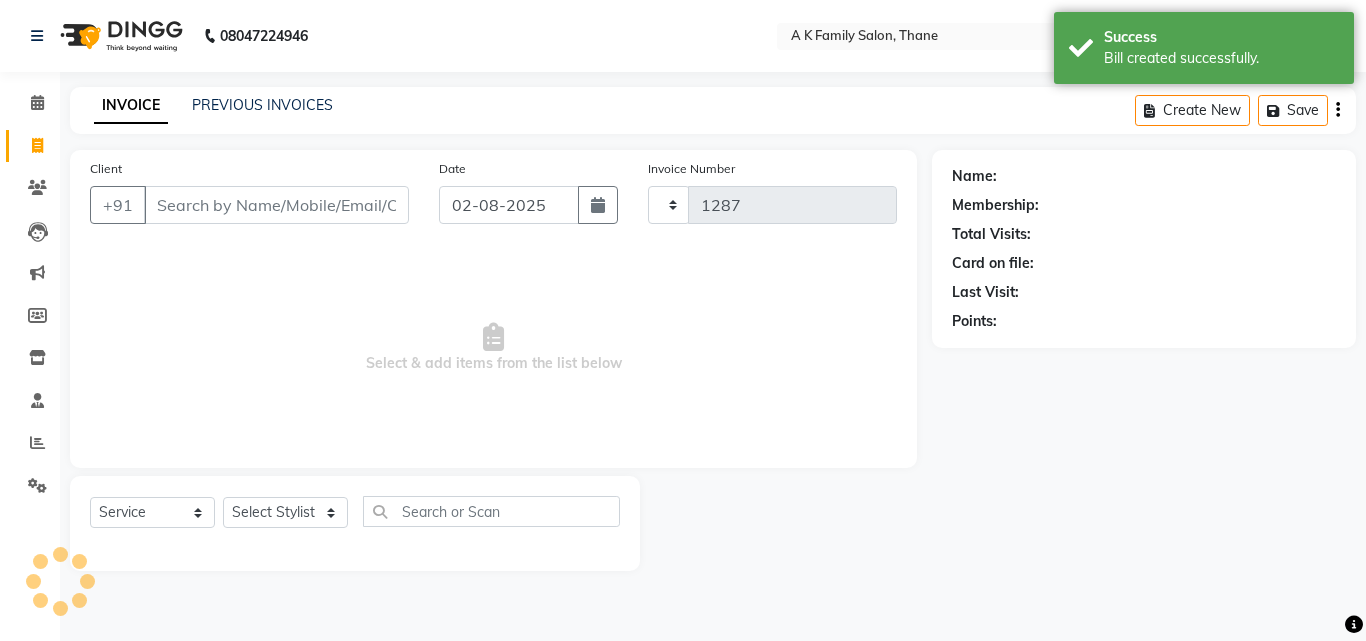 select on "5033" 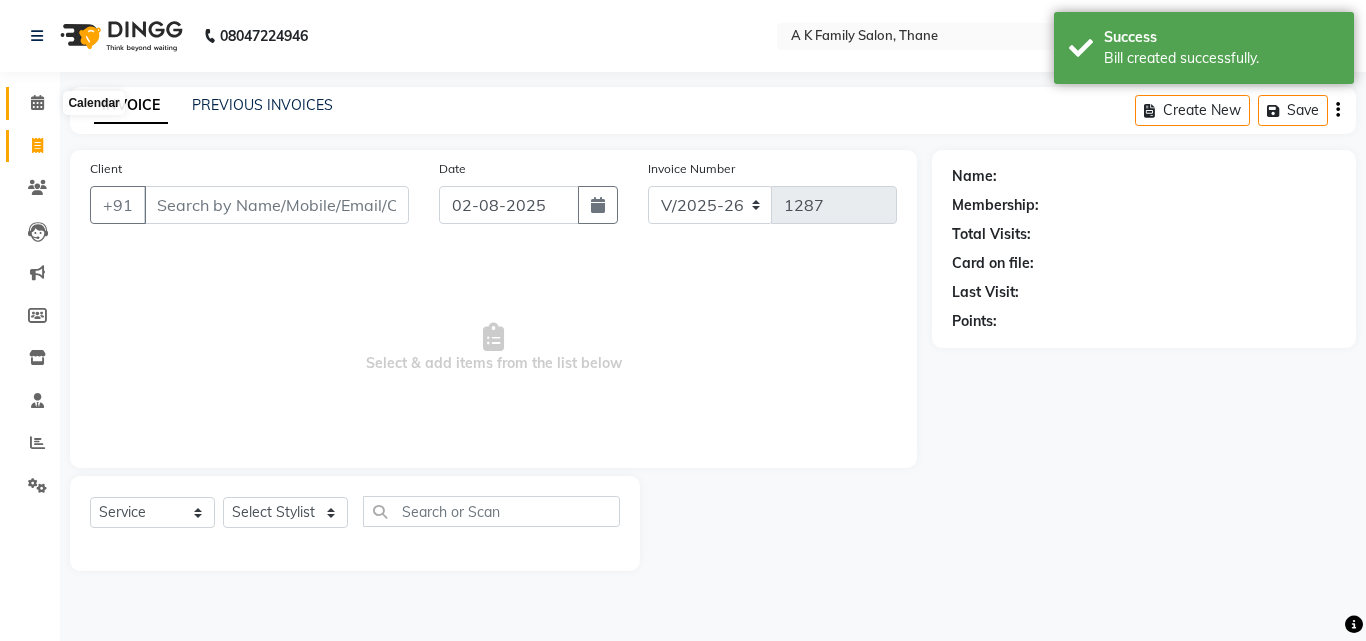 click 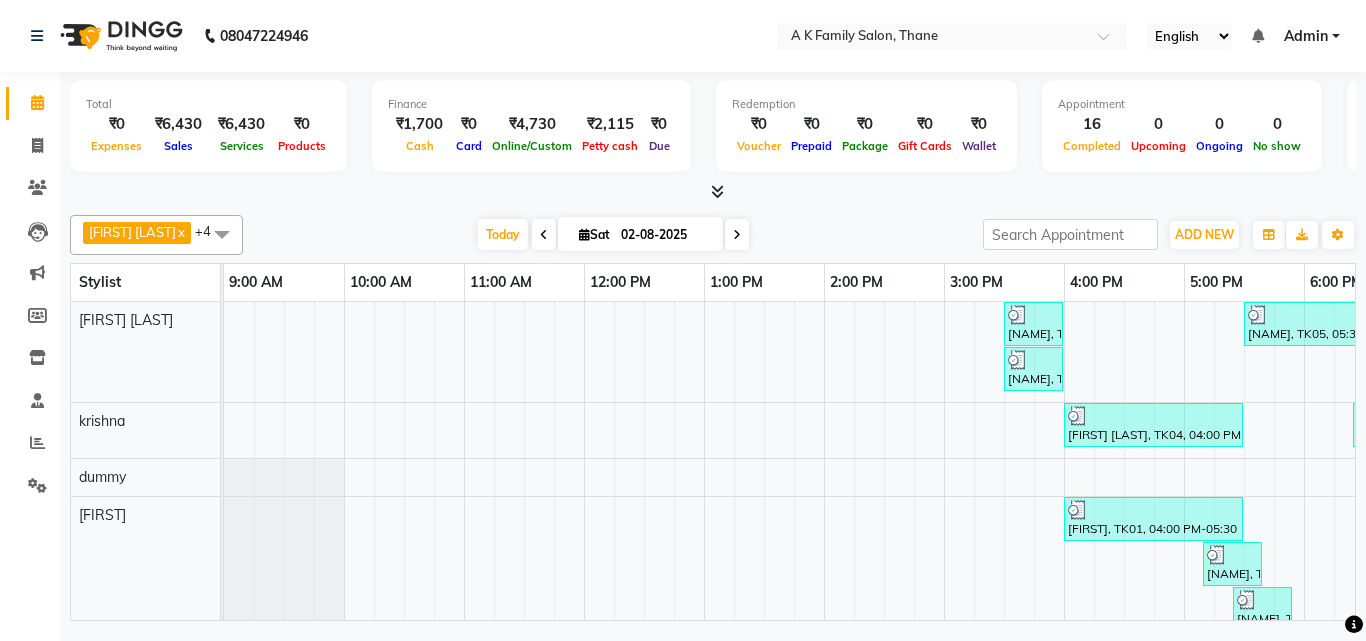 click on "Marketing" 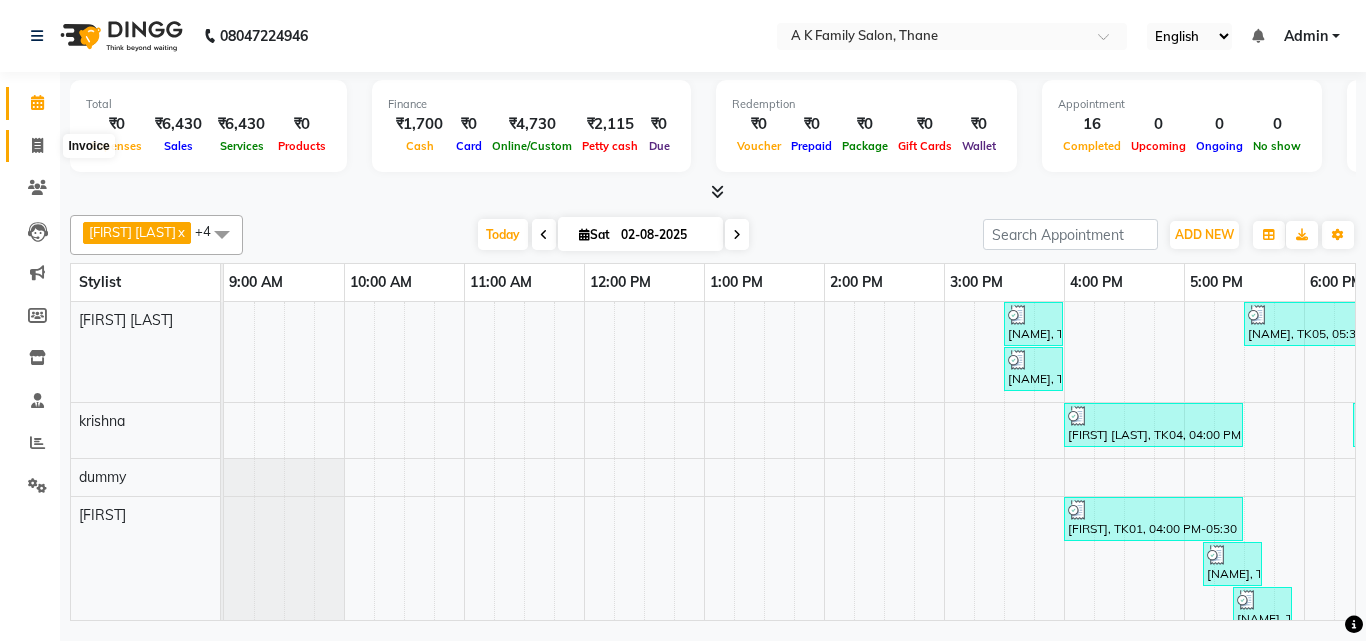click 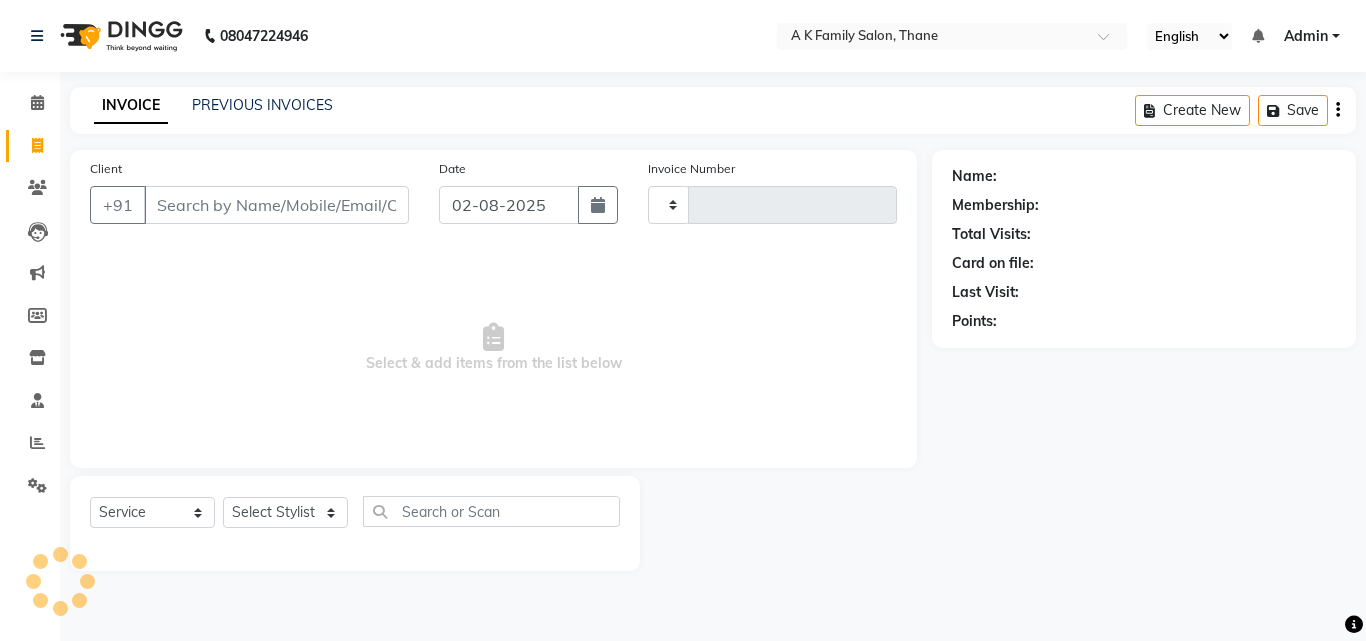 type on "1287" 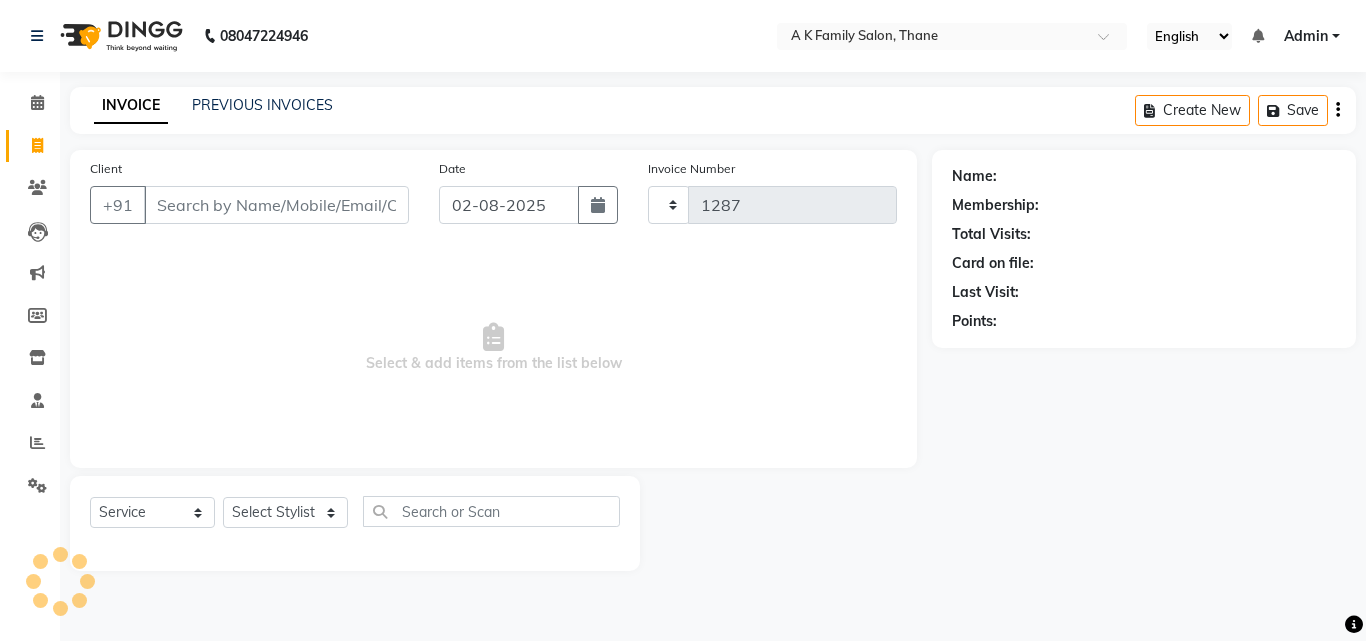 select on "5033" 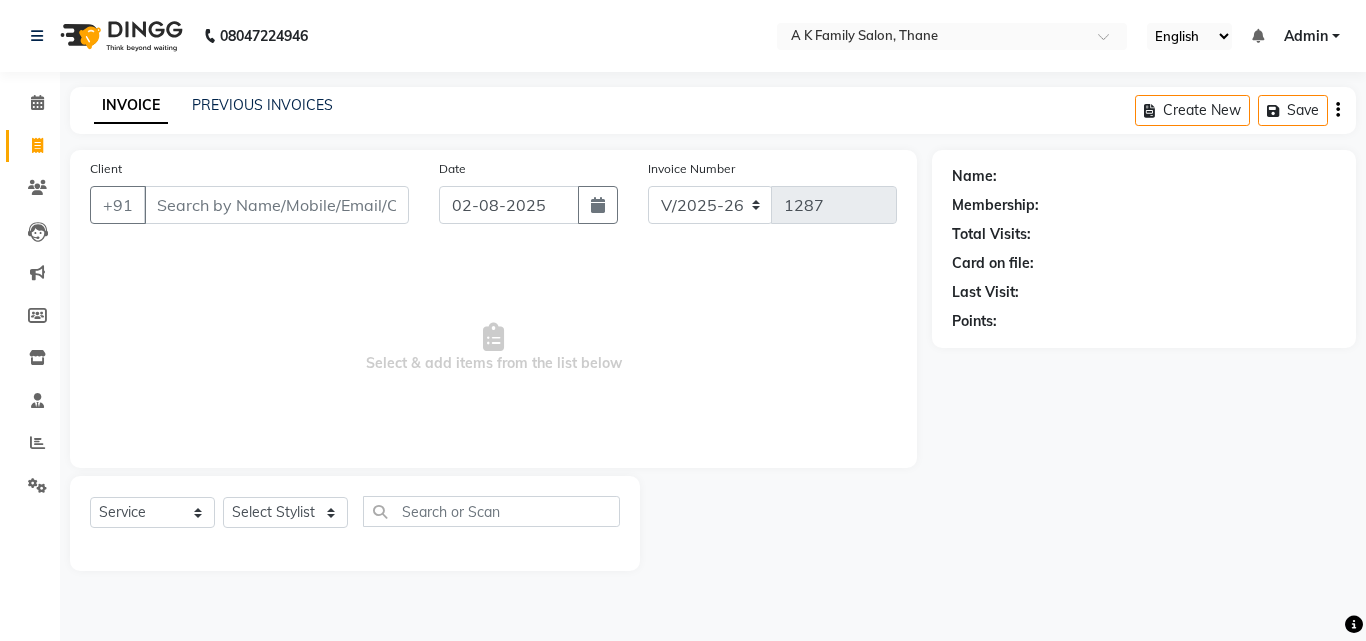 click on "Client" at bounding box center (276, 205) 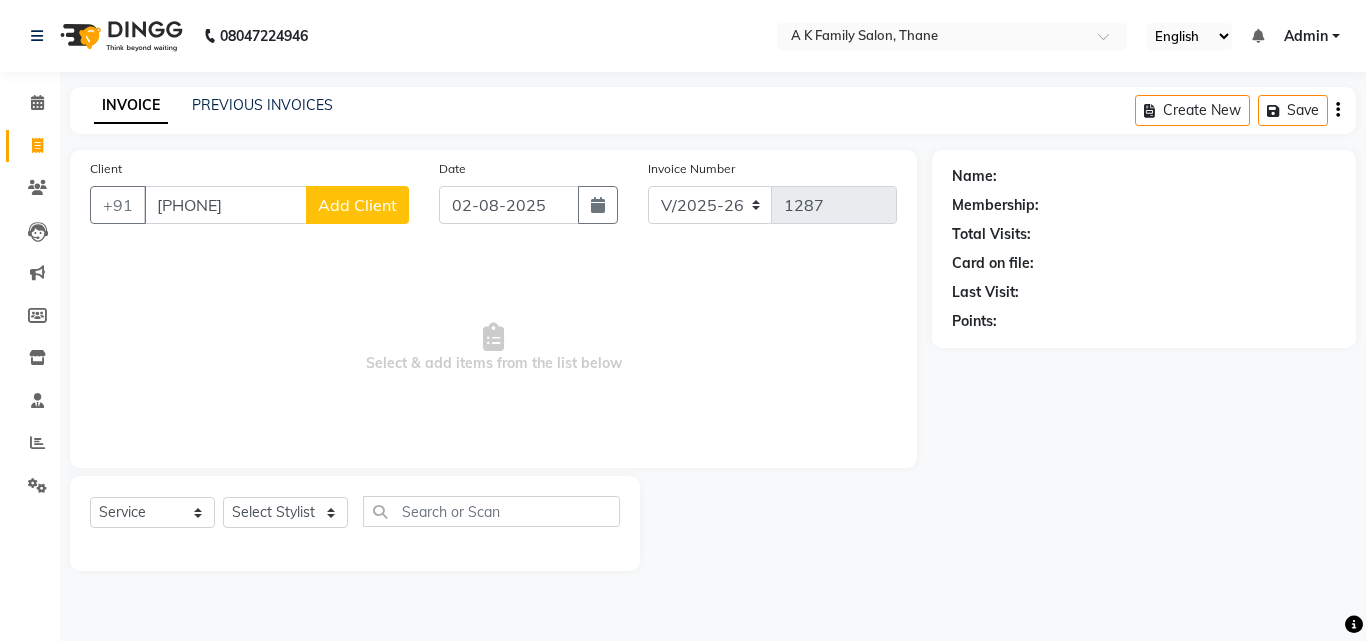 type on "[PHONE]" 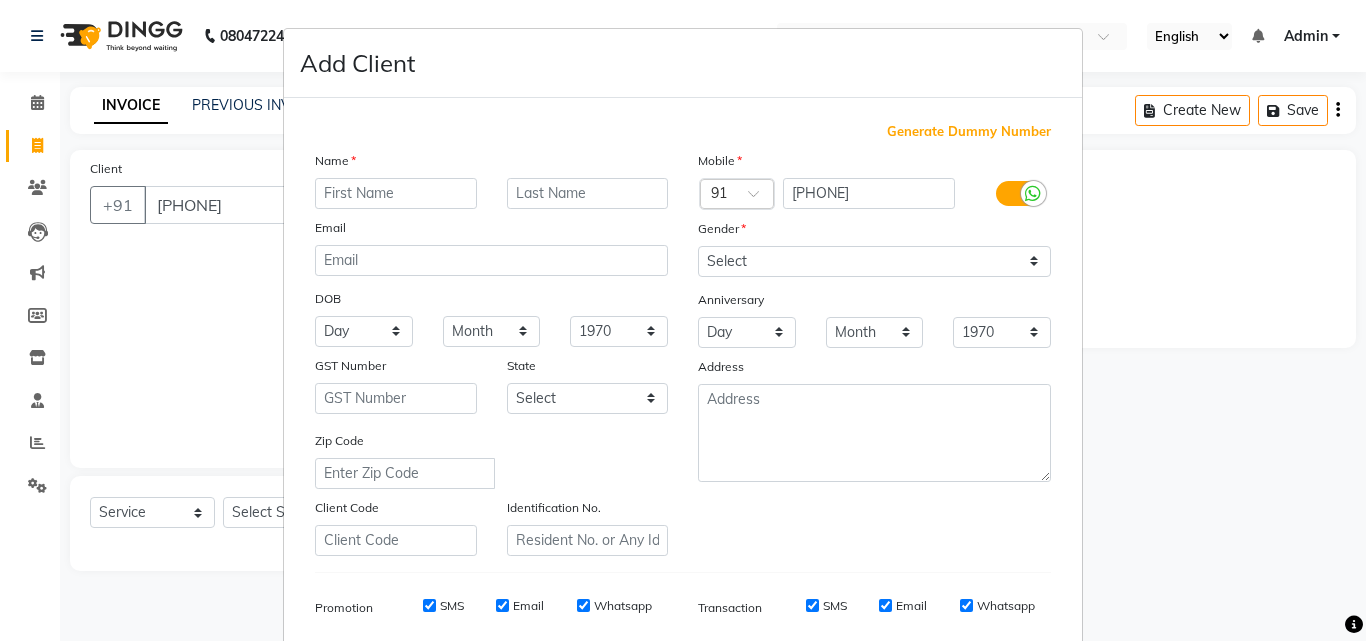 click at bounding box center [396, 193] 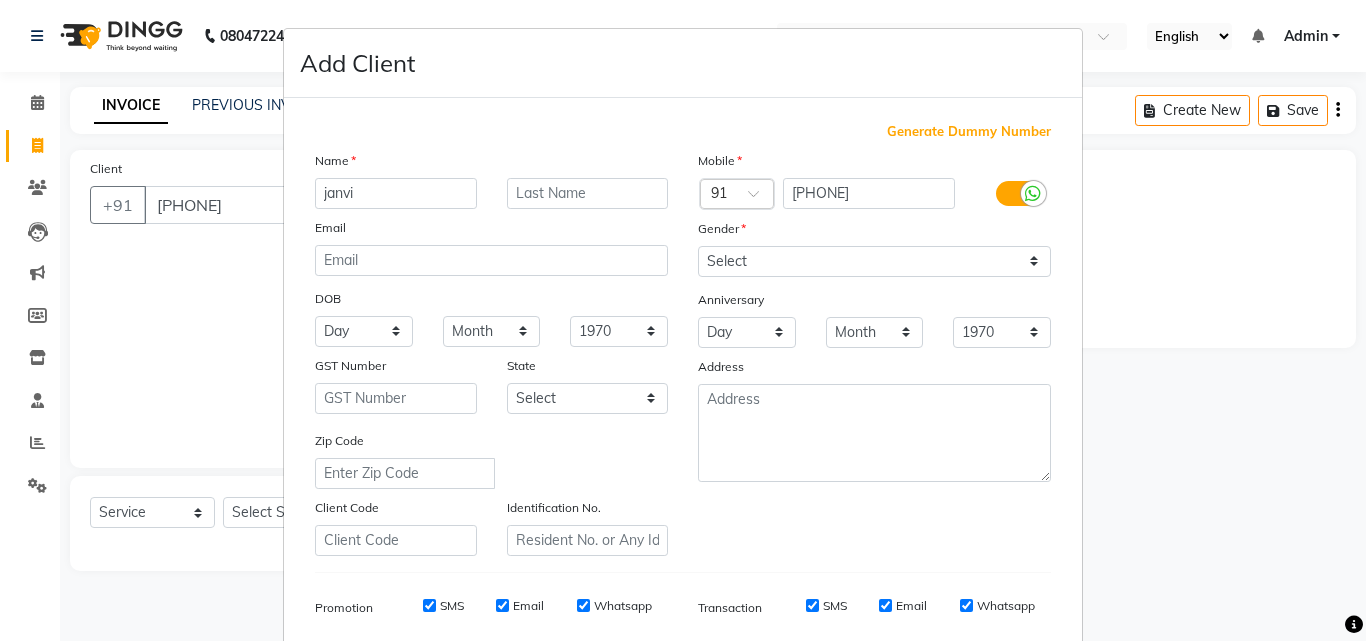 type on "janvi" 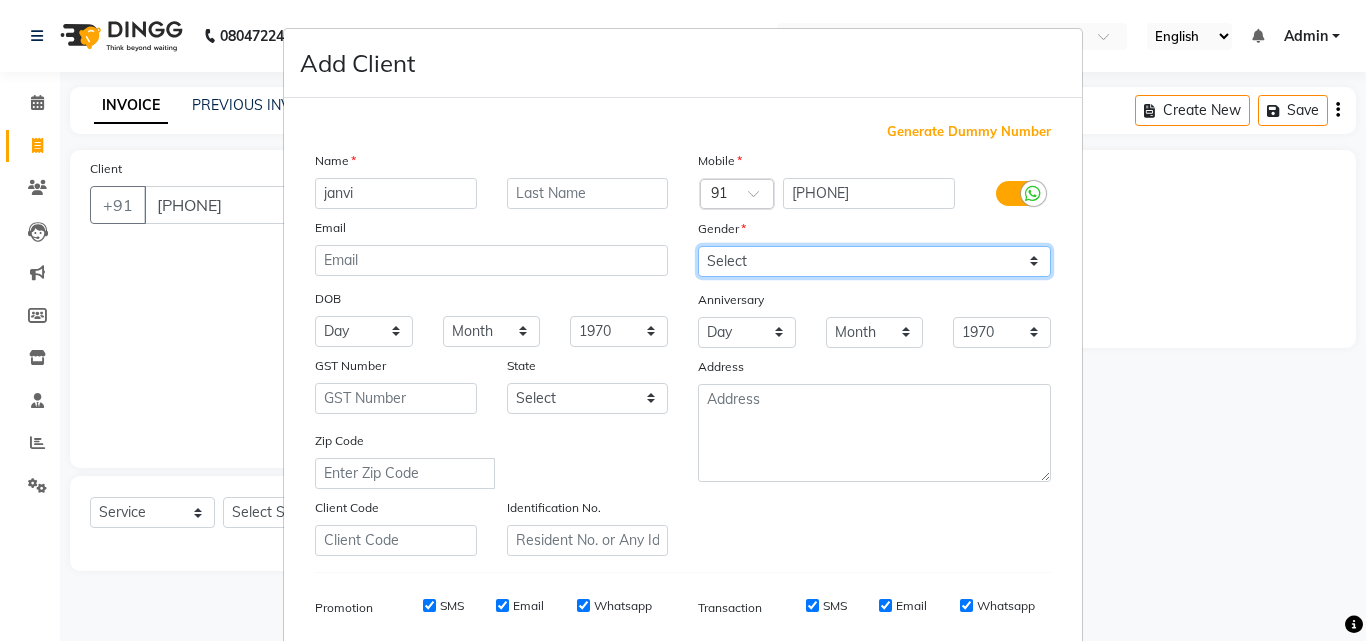 click on "Select Male Female Other Prefer Not To Say" at bounding box center [874, 261] 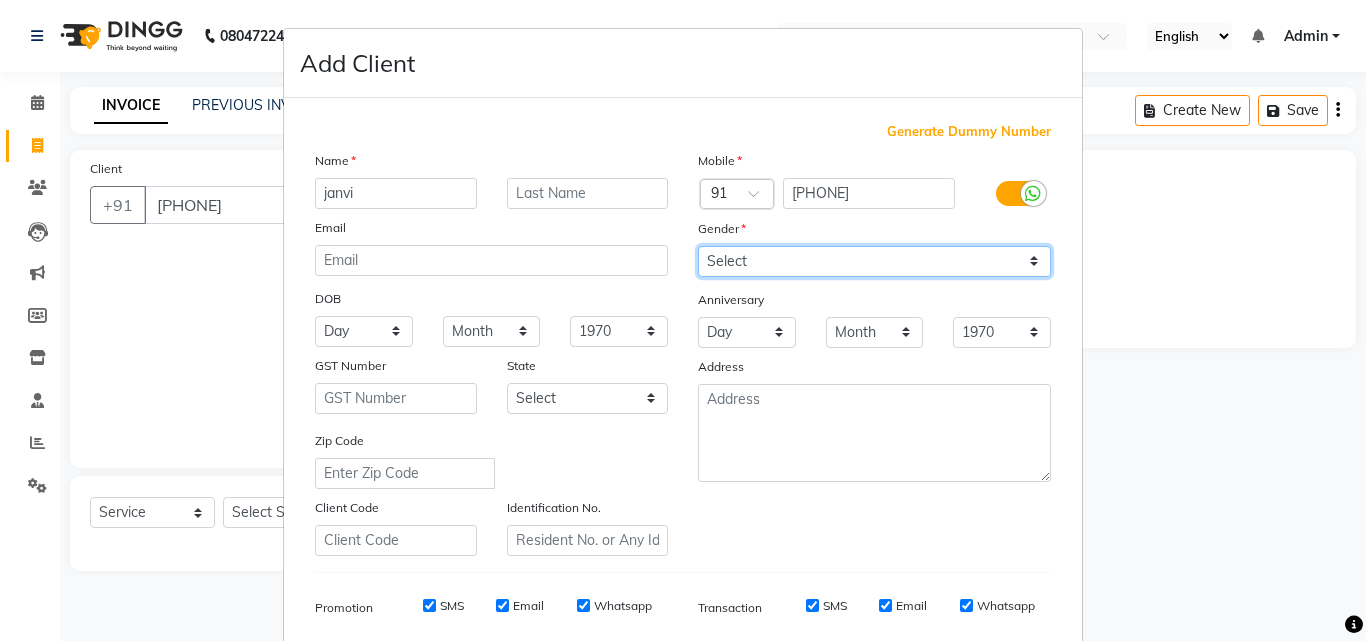 select on "female" 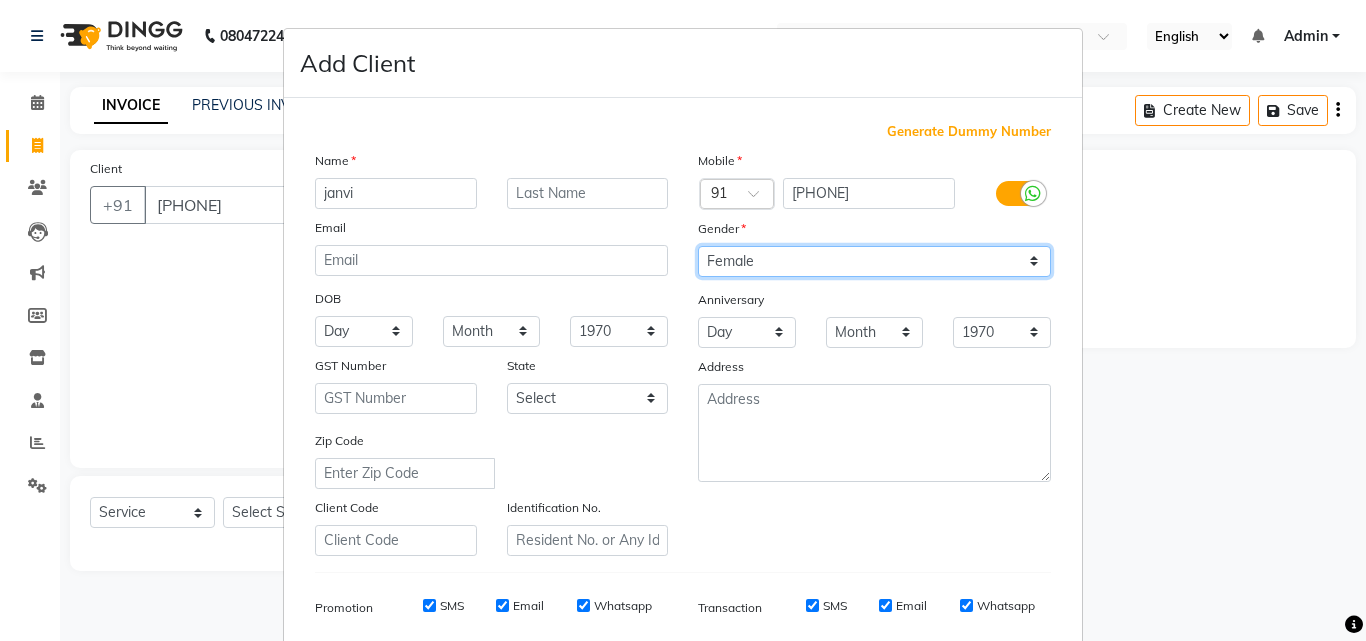 click on "Select Male Female Other Prefer Not To Say" at bounding box center [874, 261] 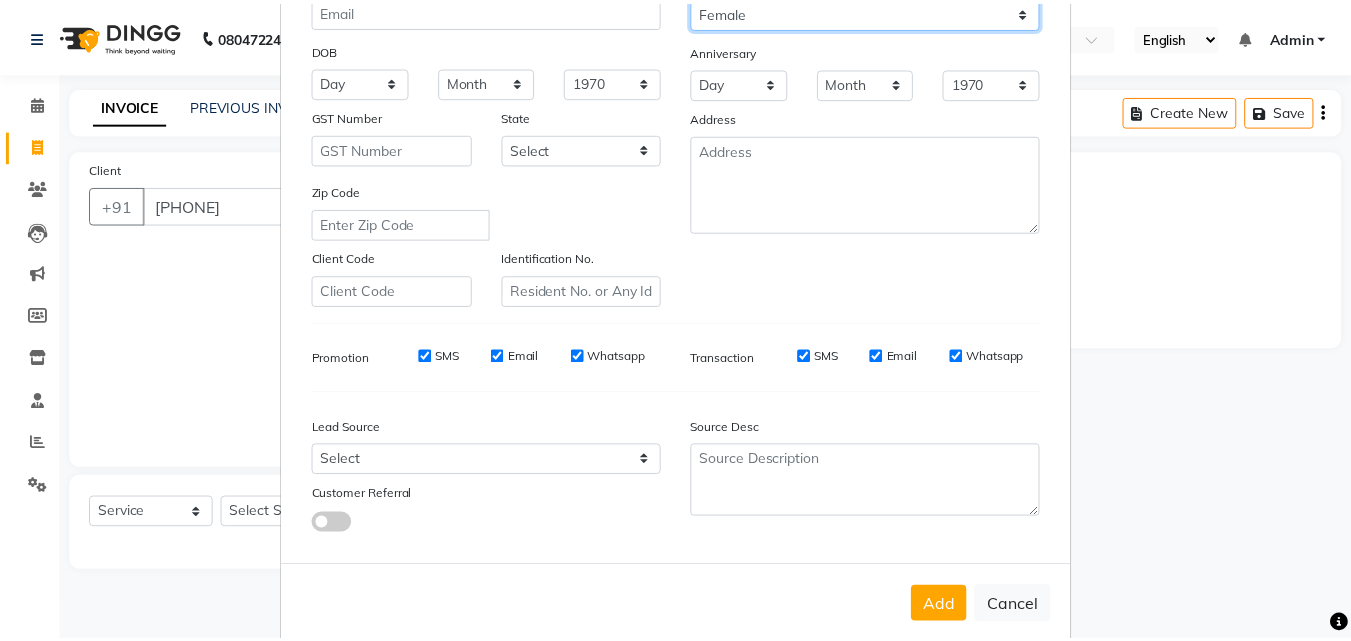 scroll, scrollTop: 282, scrollLeft: 0, axis: vertical 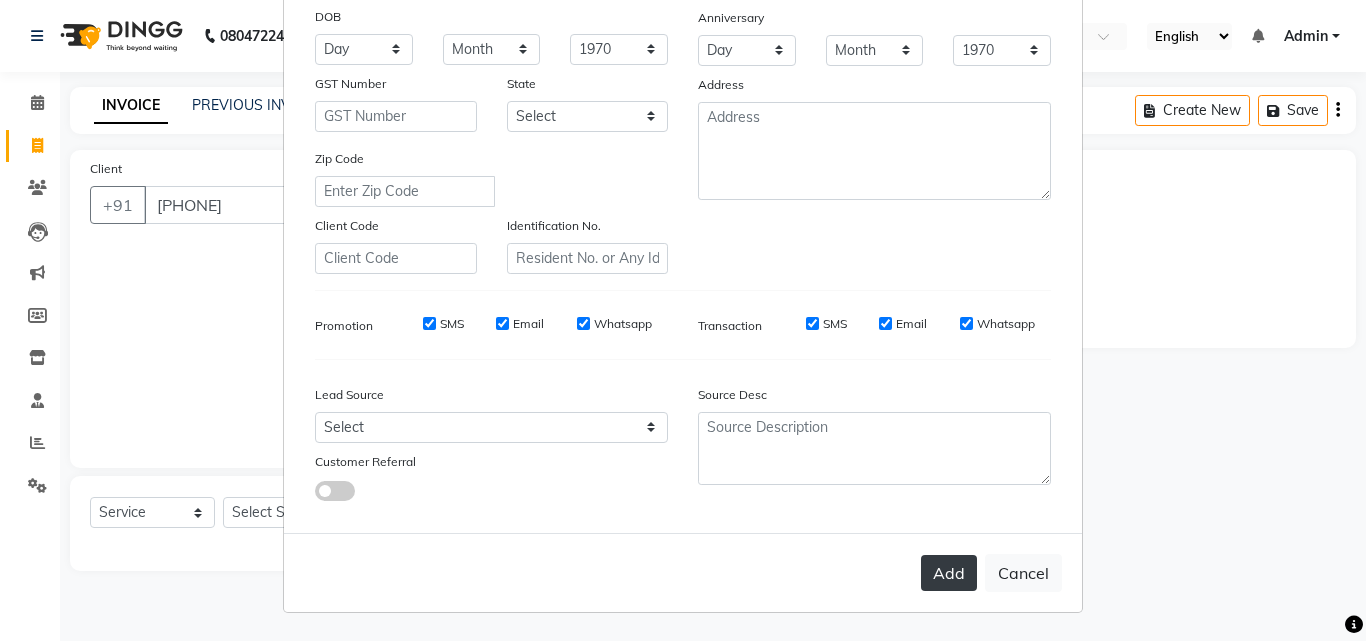 click on "Add" at bounding box center (949, 573) 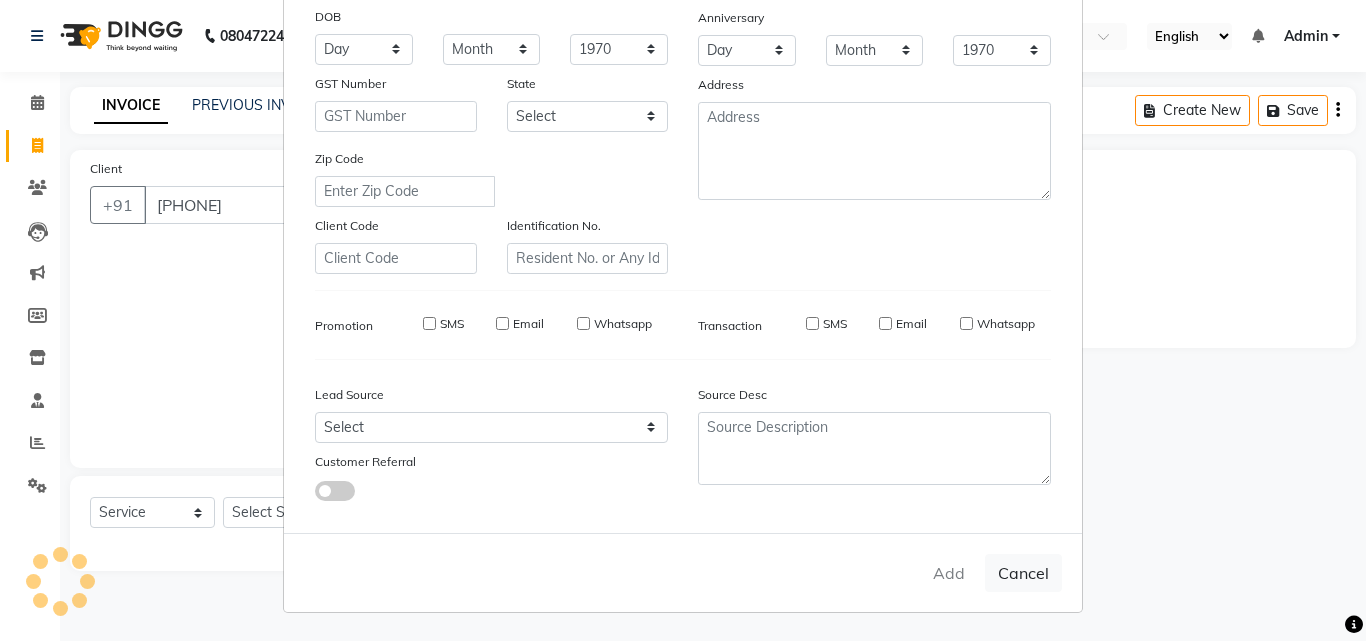type 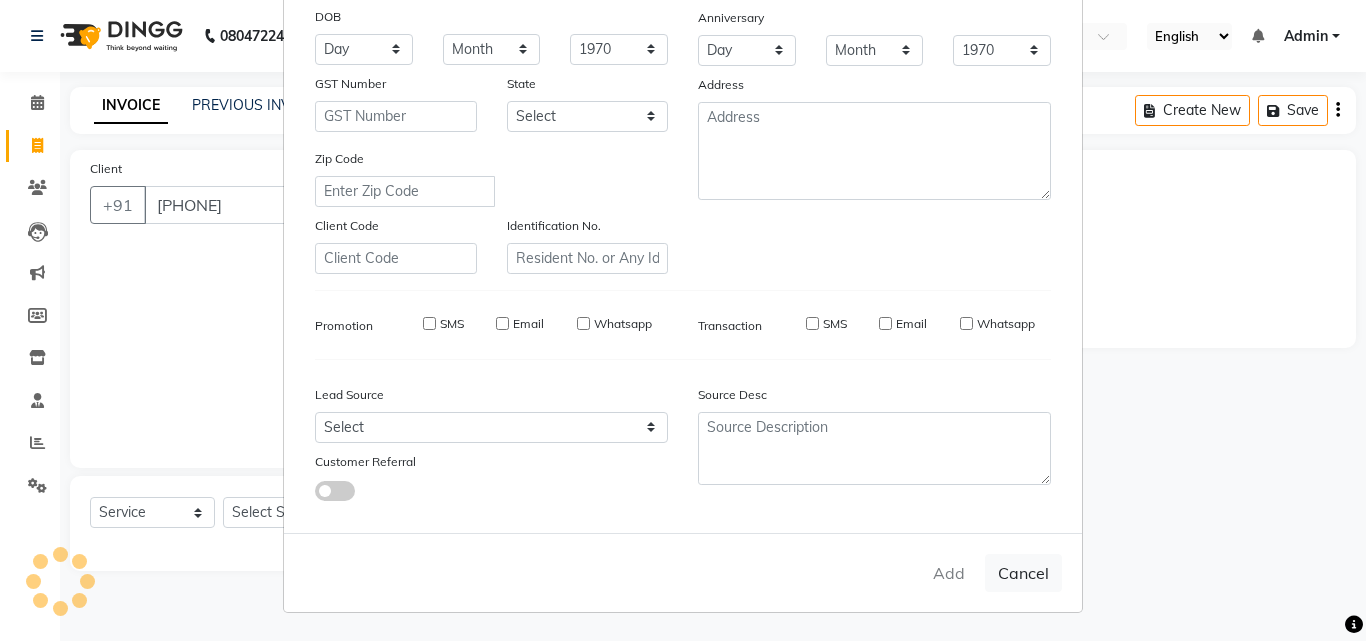 select 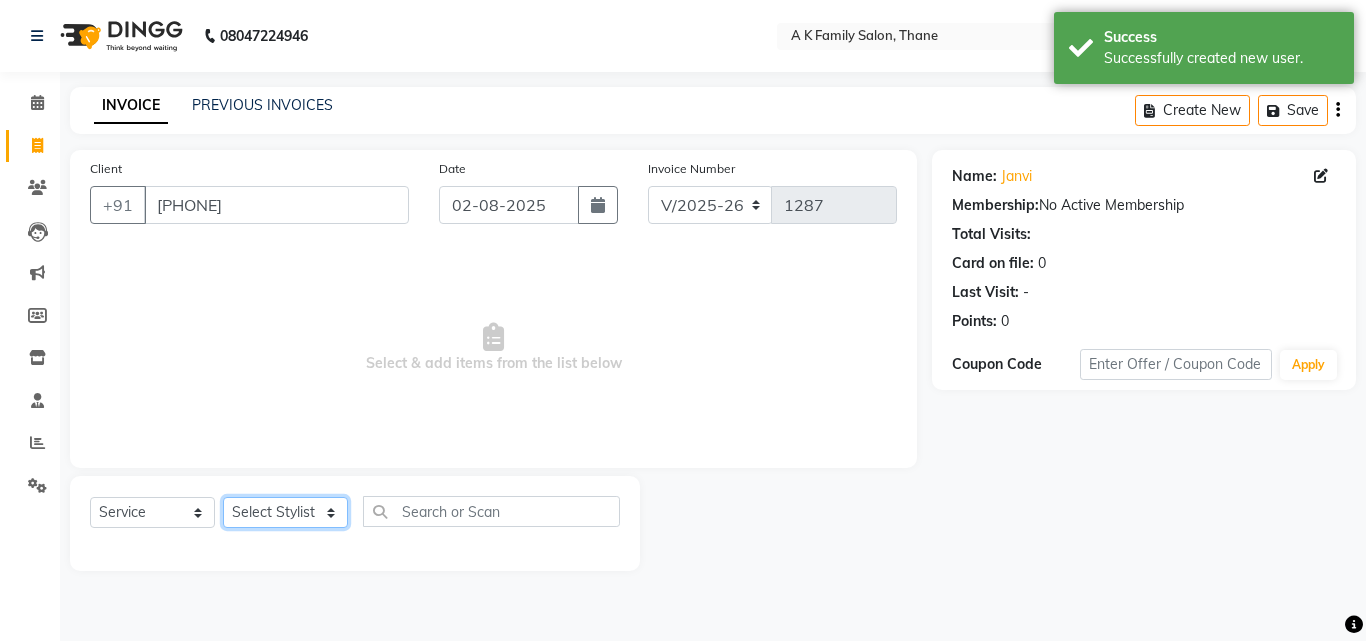 click on "Select Stylist [NAME] [NAME] [NAME] [NAME] [NAME] [NAME]" 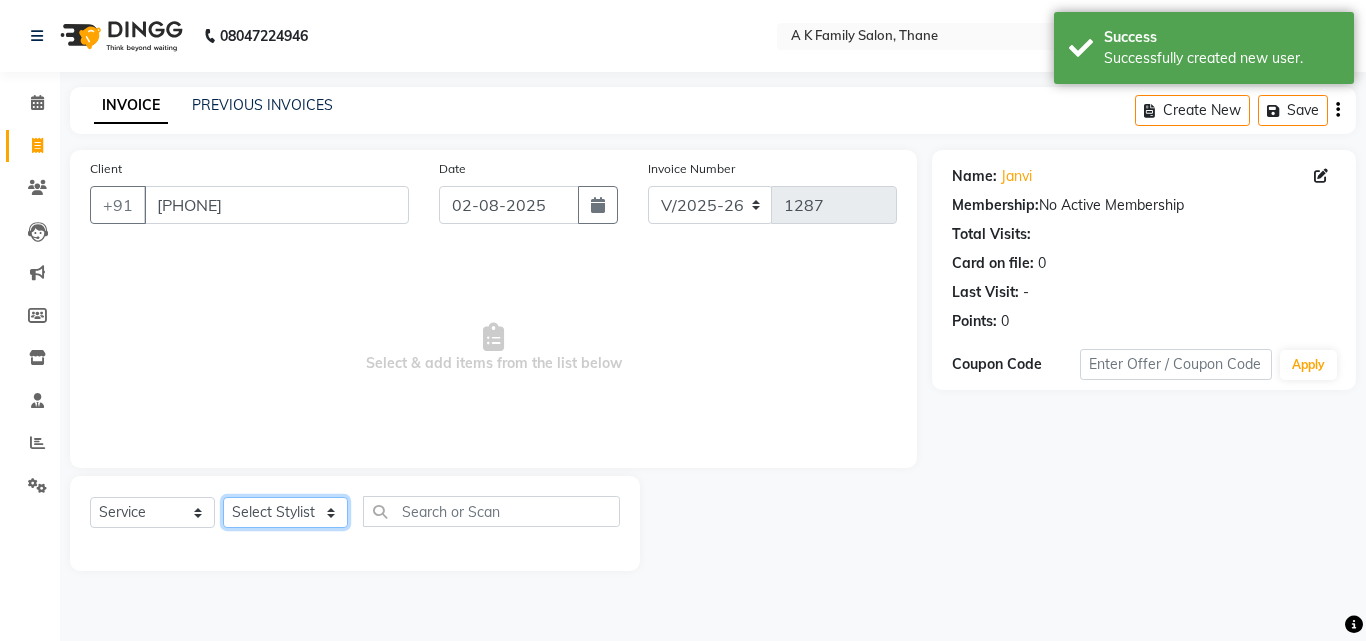 select on "52627" 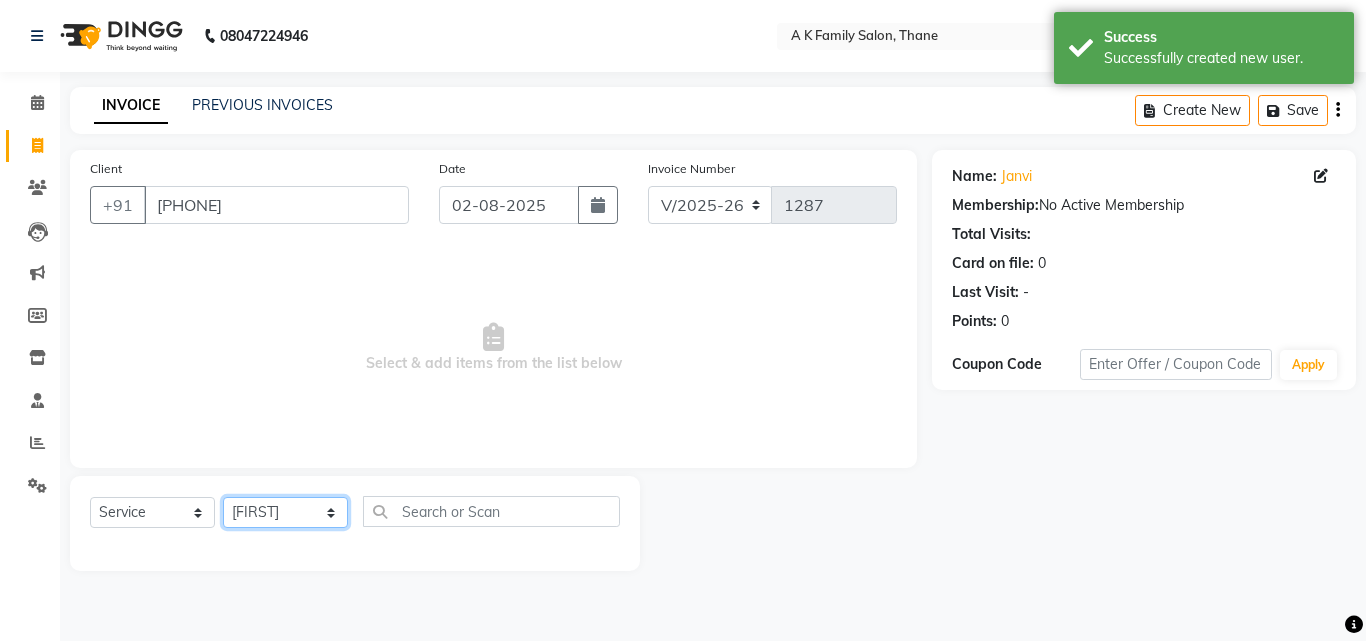 click on "Select Stylist [NAME] [NAME] [NAME] [NAME] [NAME] [NAME]" 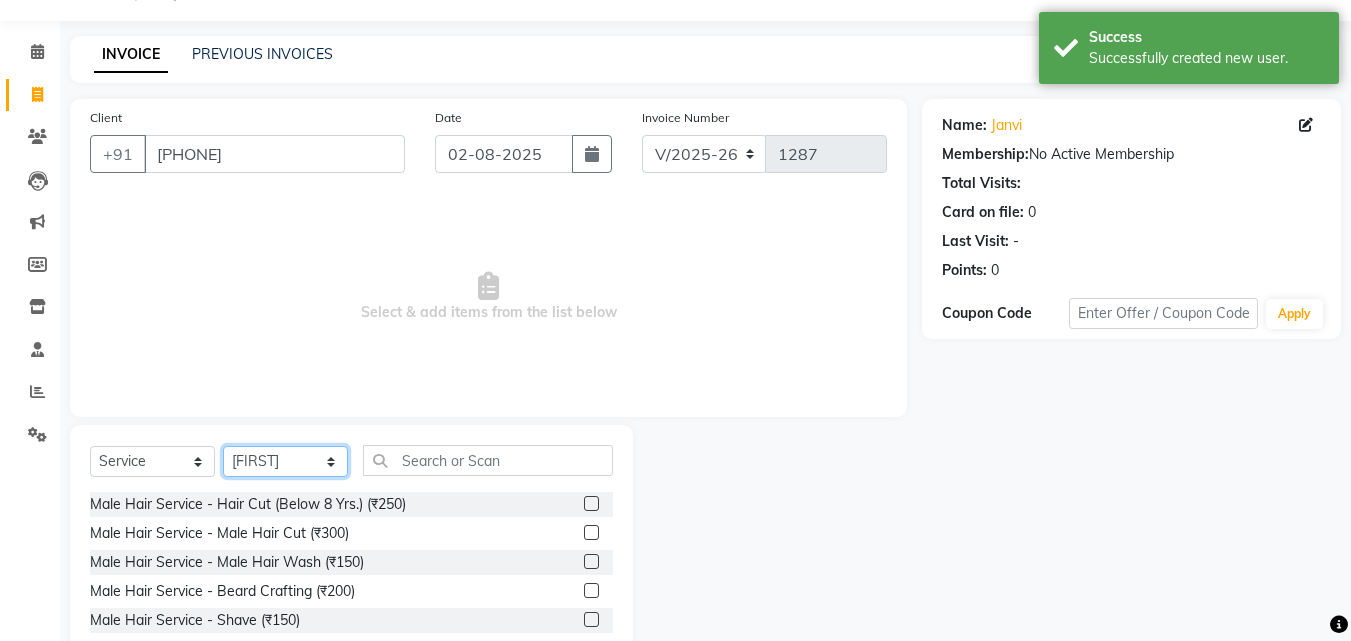 scroll, scrollTop: 100, scrollLeft: 0, axis: vertical 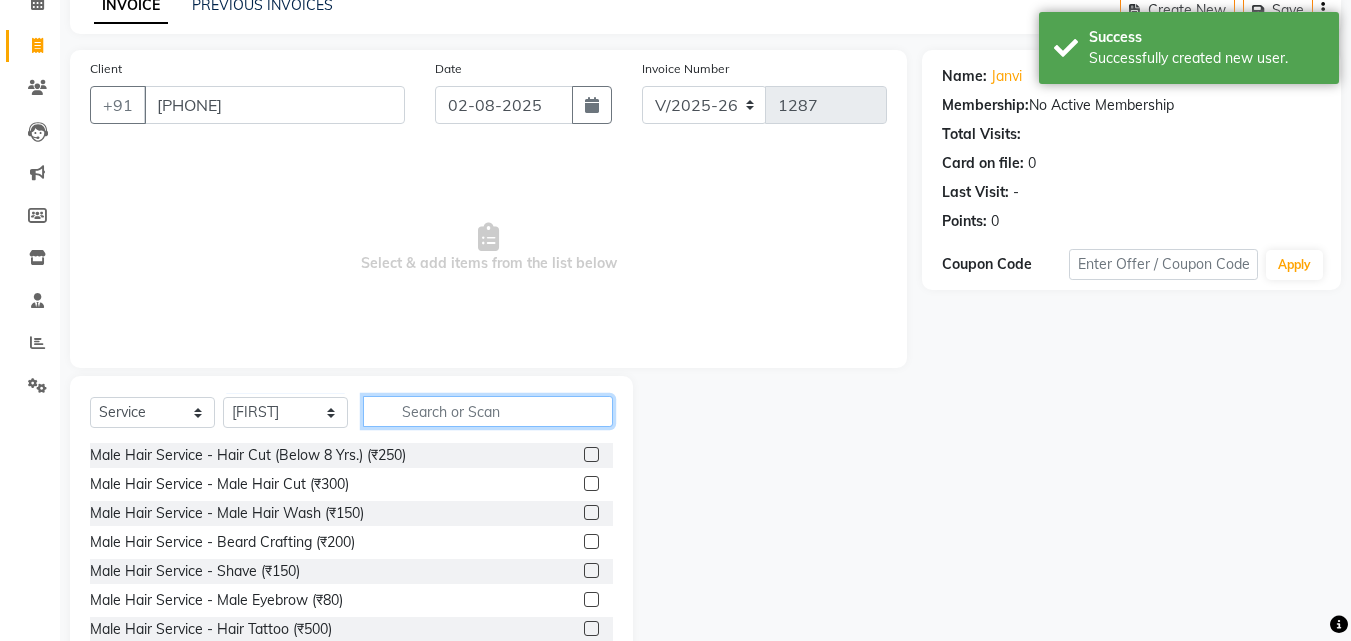 click 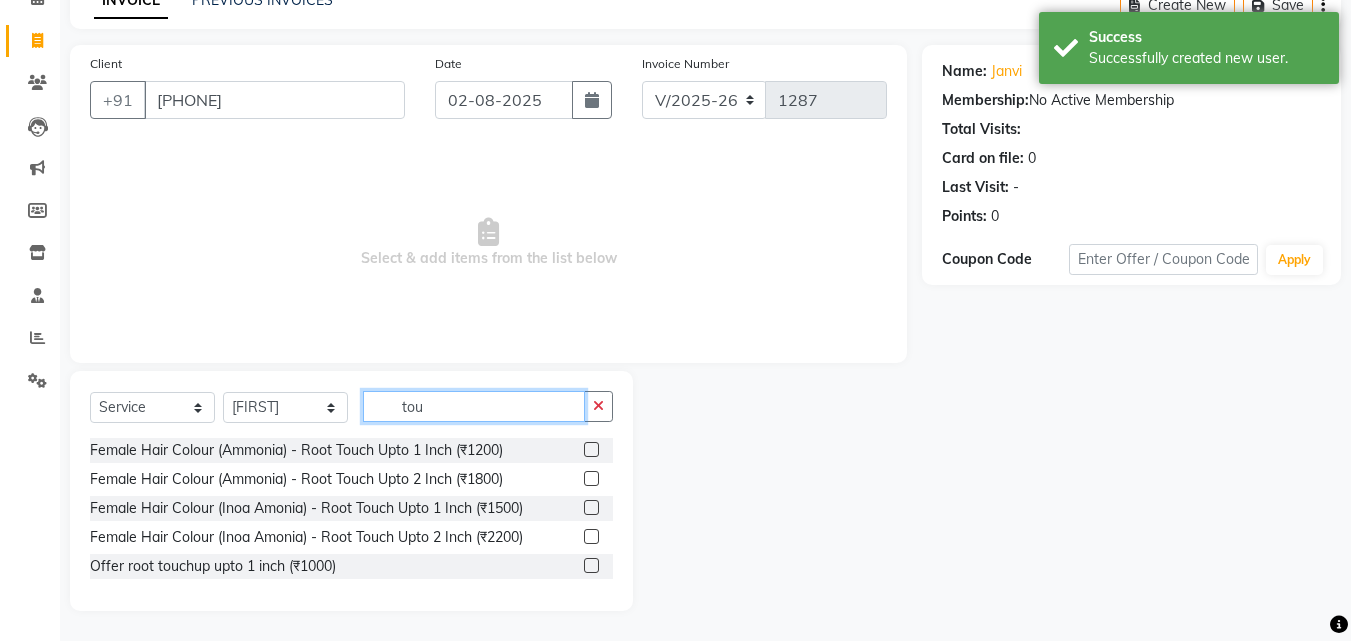 scroll, scrollTop: 105, scrollLeft: 0, axis: vertical 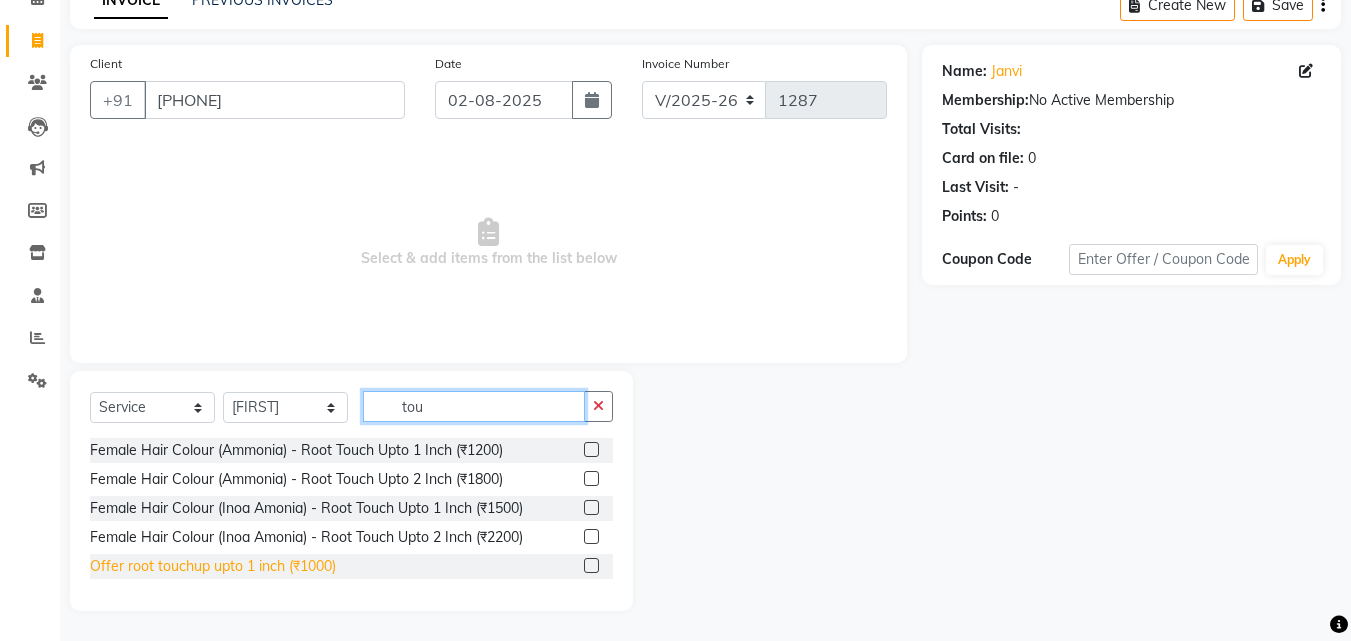 type on "tou" 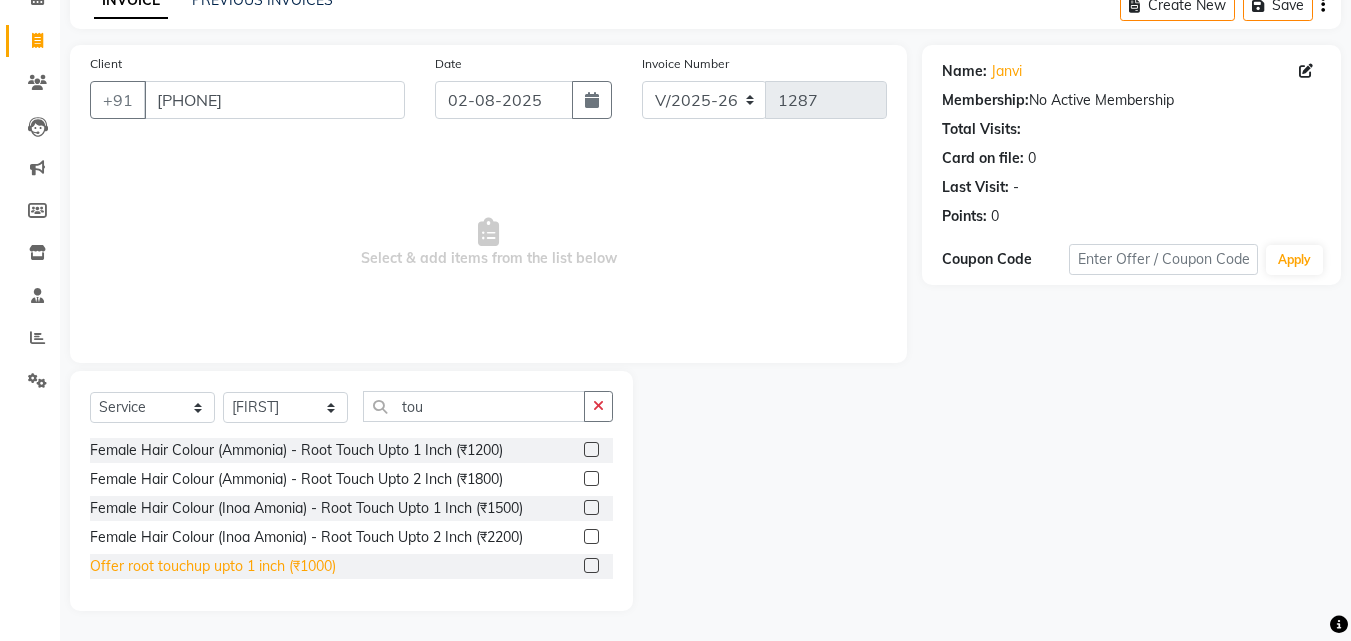 click on "Offer root touchup upto 1 inch (₹1000)" 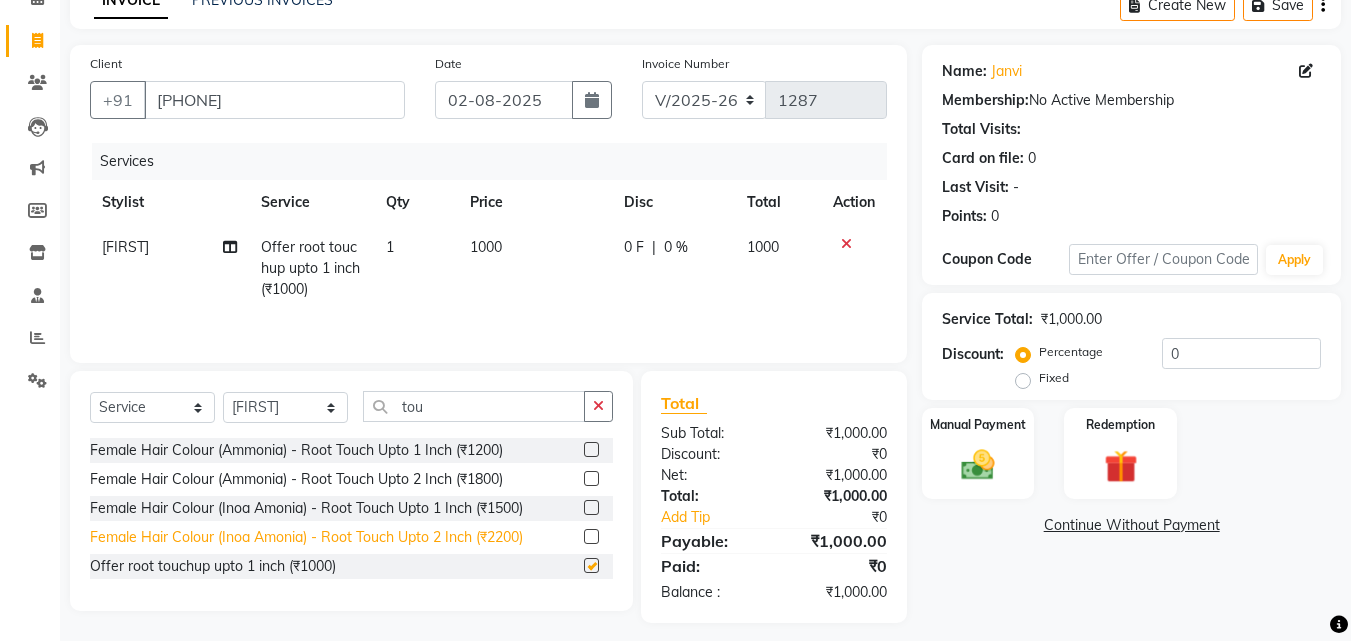 checkbox on "false" 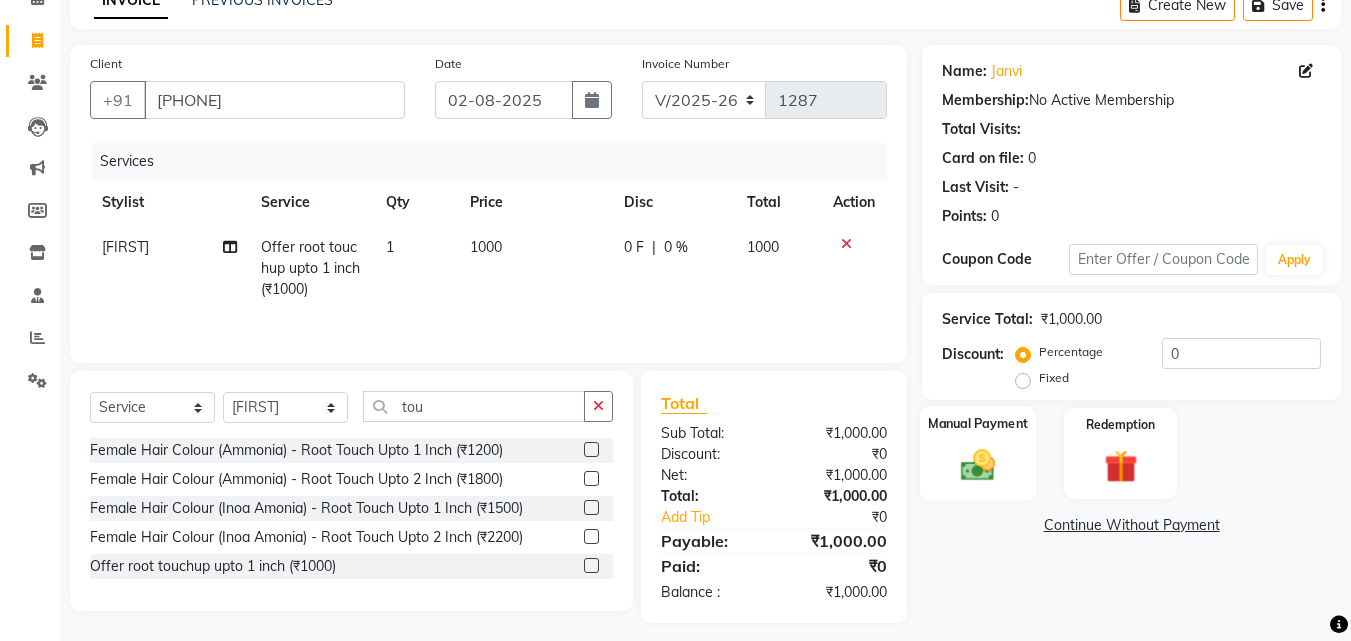 click 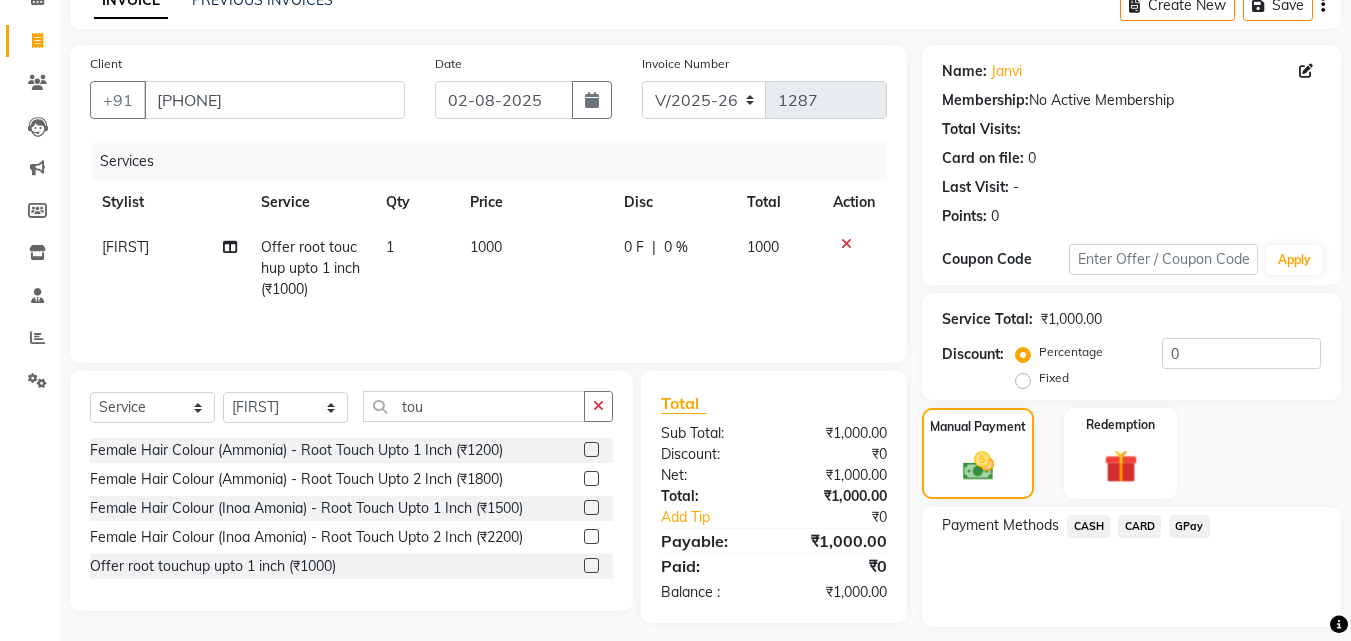click on "GPay" 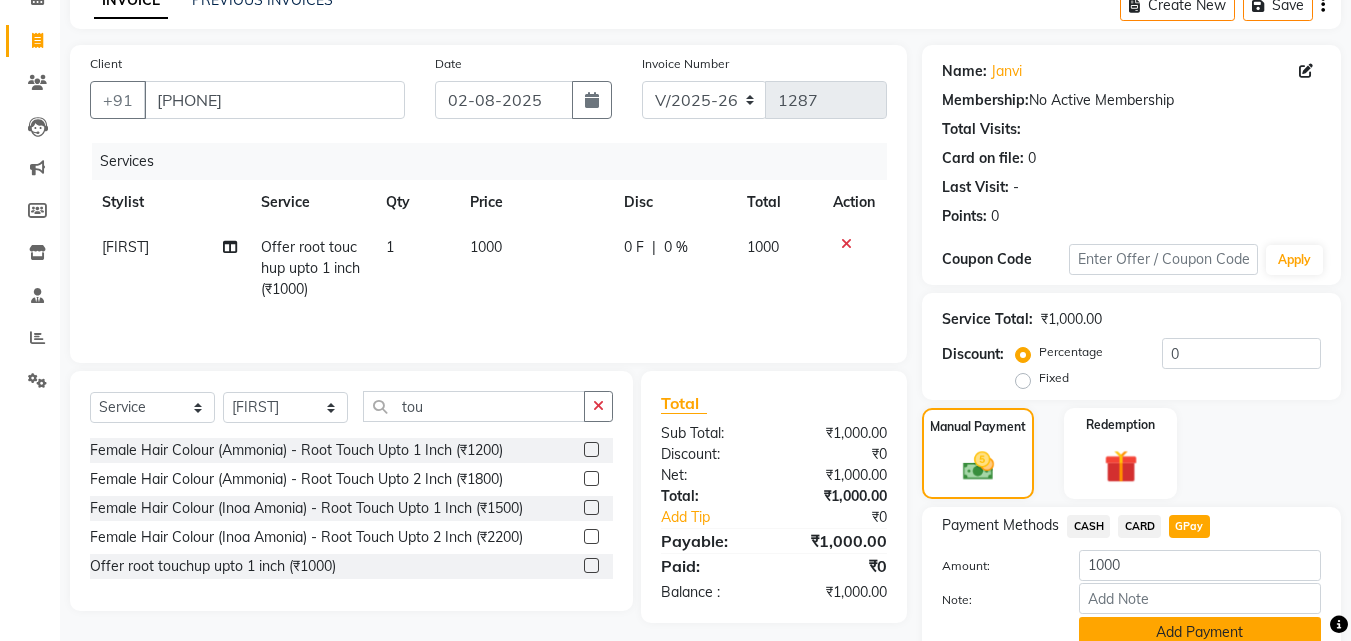 click on "Add Payment" 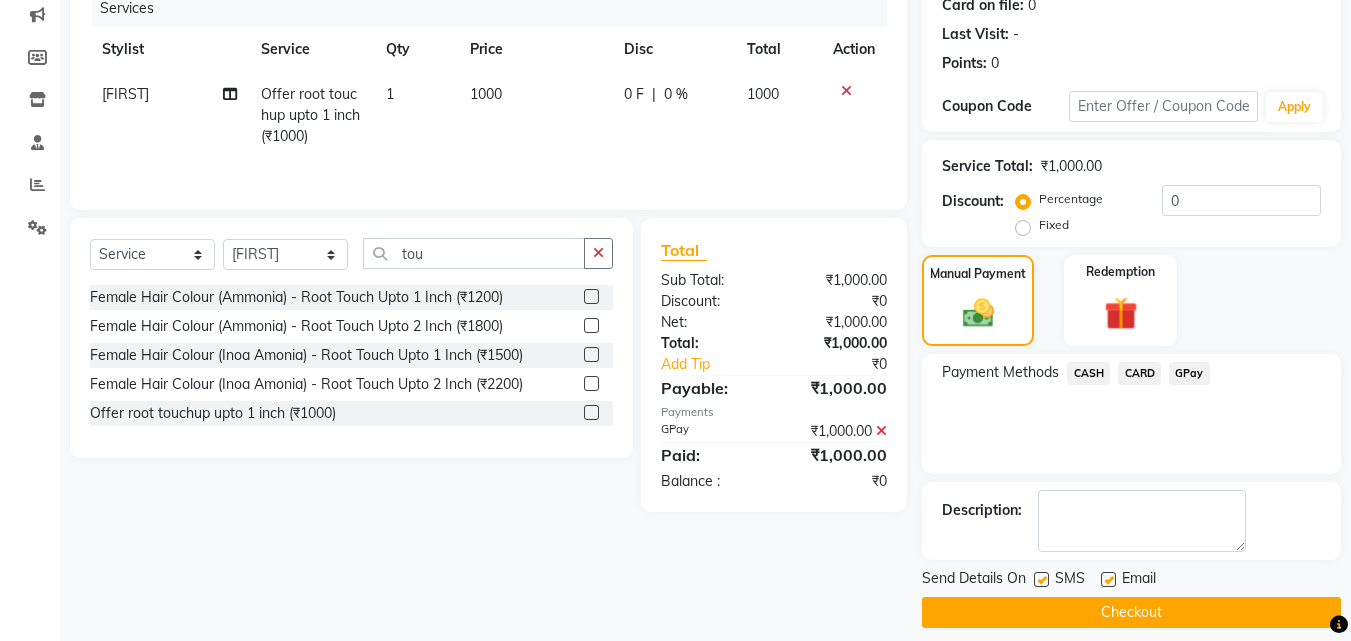 scroll, scrollTop: 275, scrollLeft: 0, axis: vertical 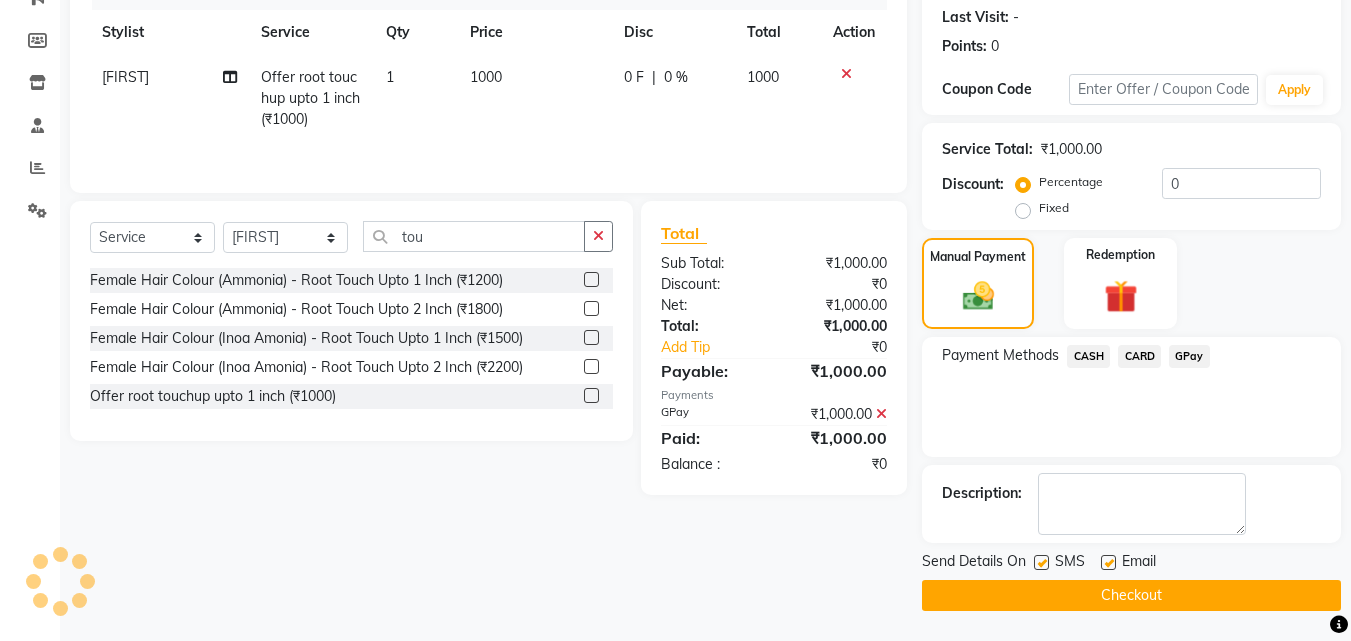 click on "Checkout" 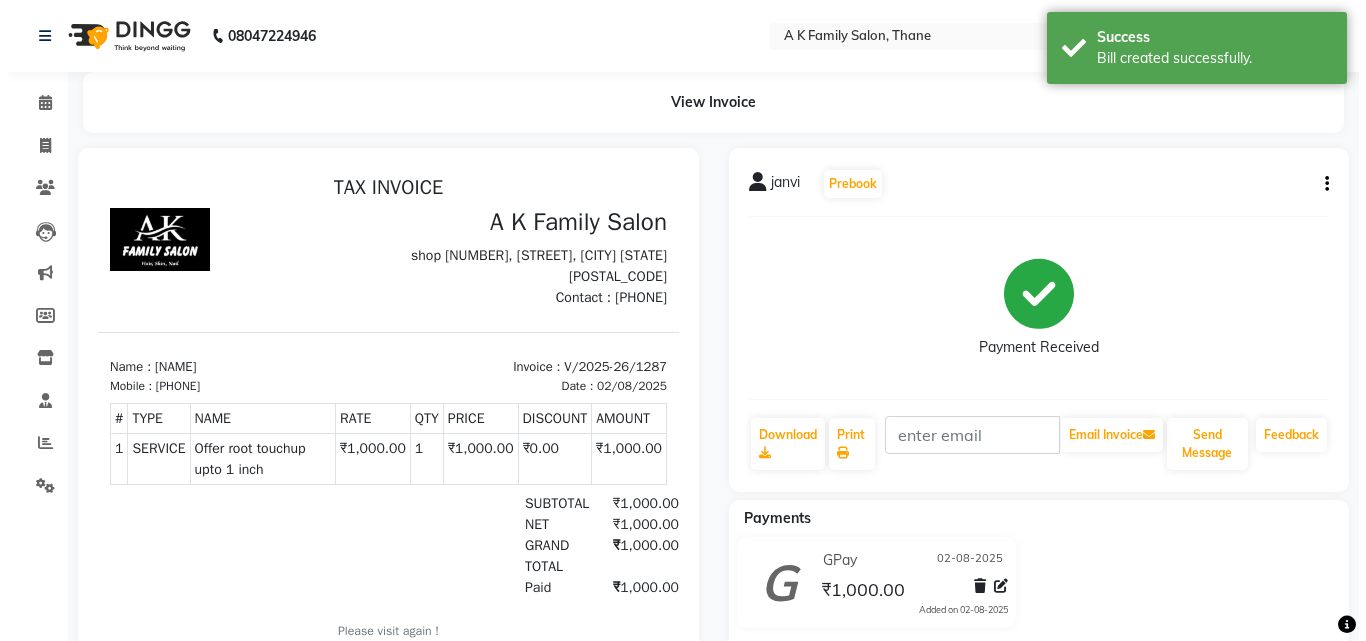 scroll, scrollTop: 0, scrollLeft: 0, axis: both 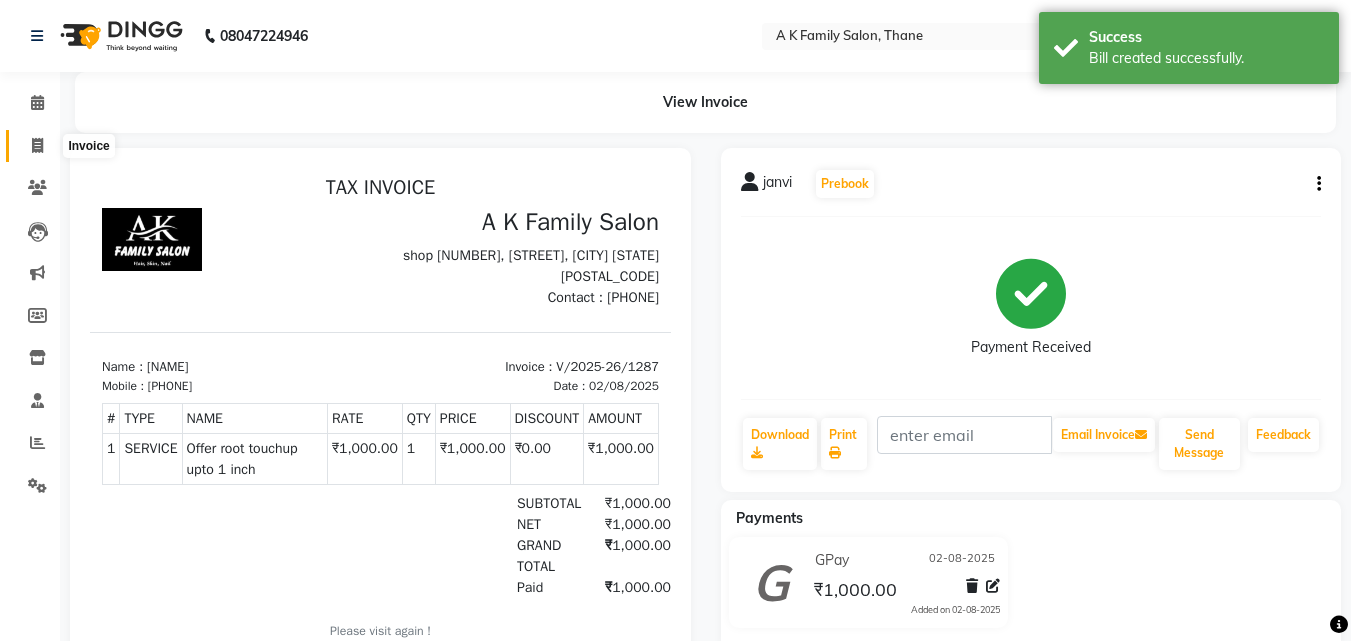 click 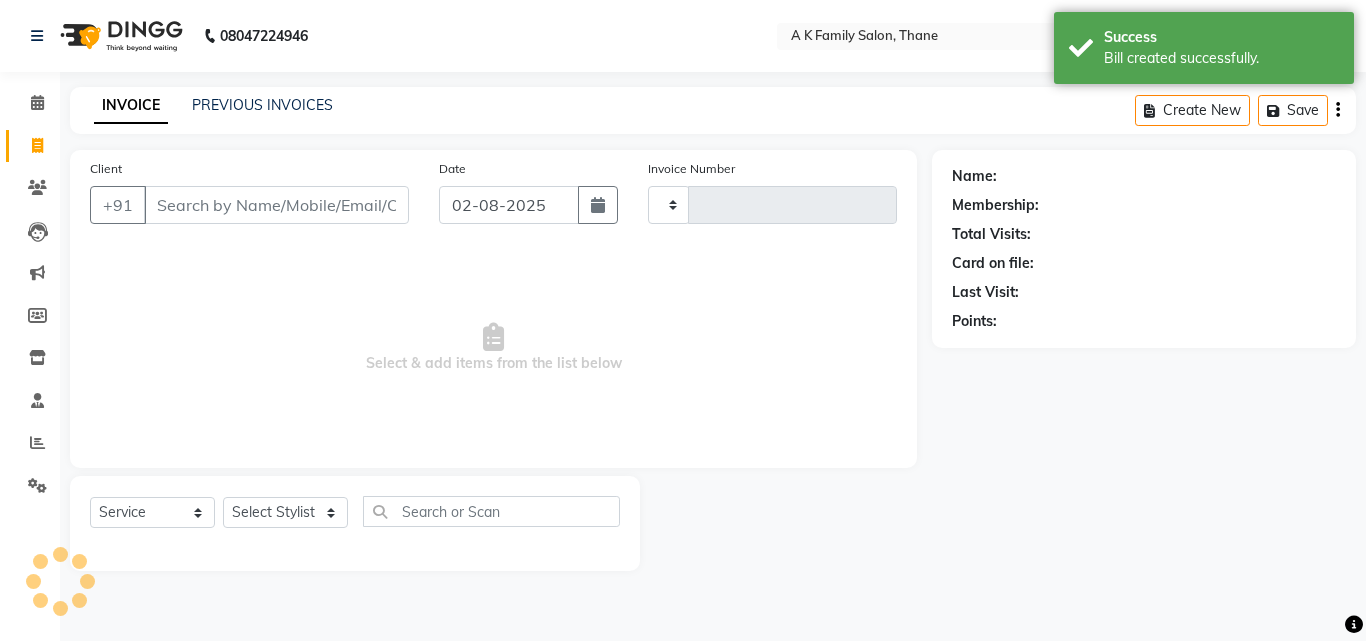 type on "1288" 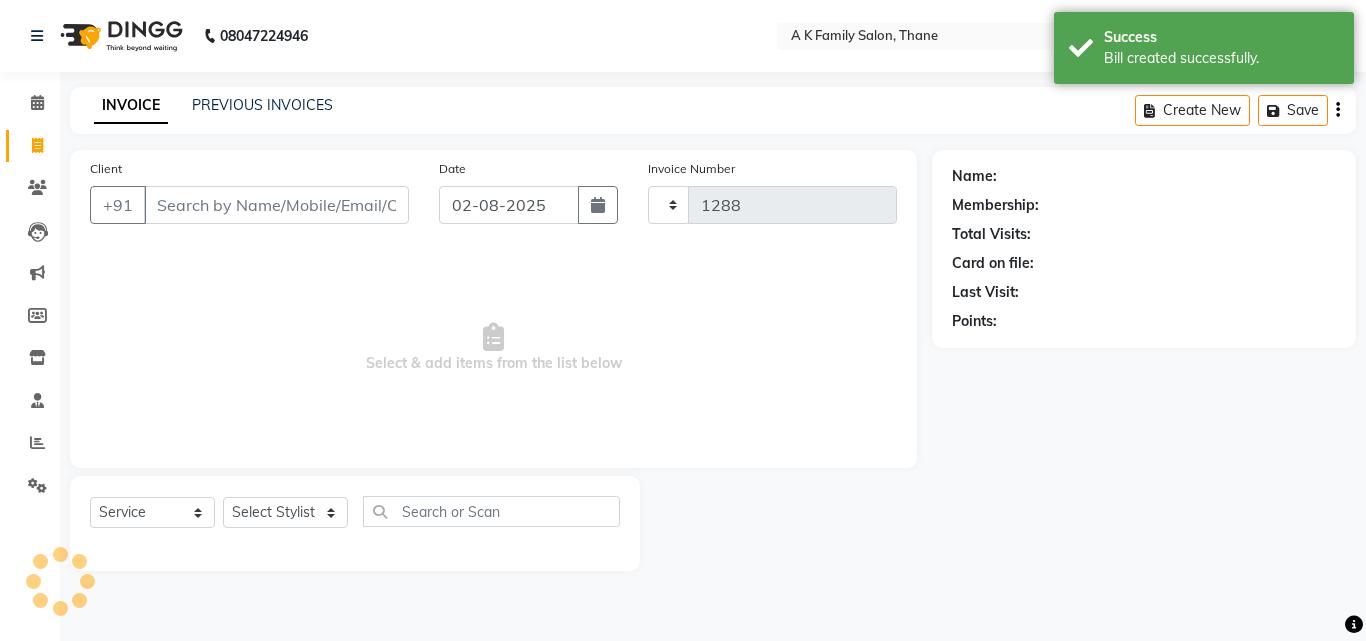 select on "5033" 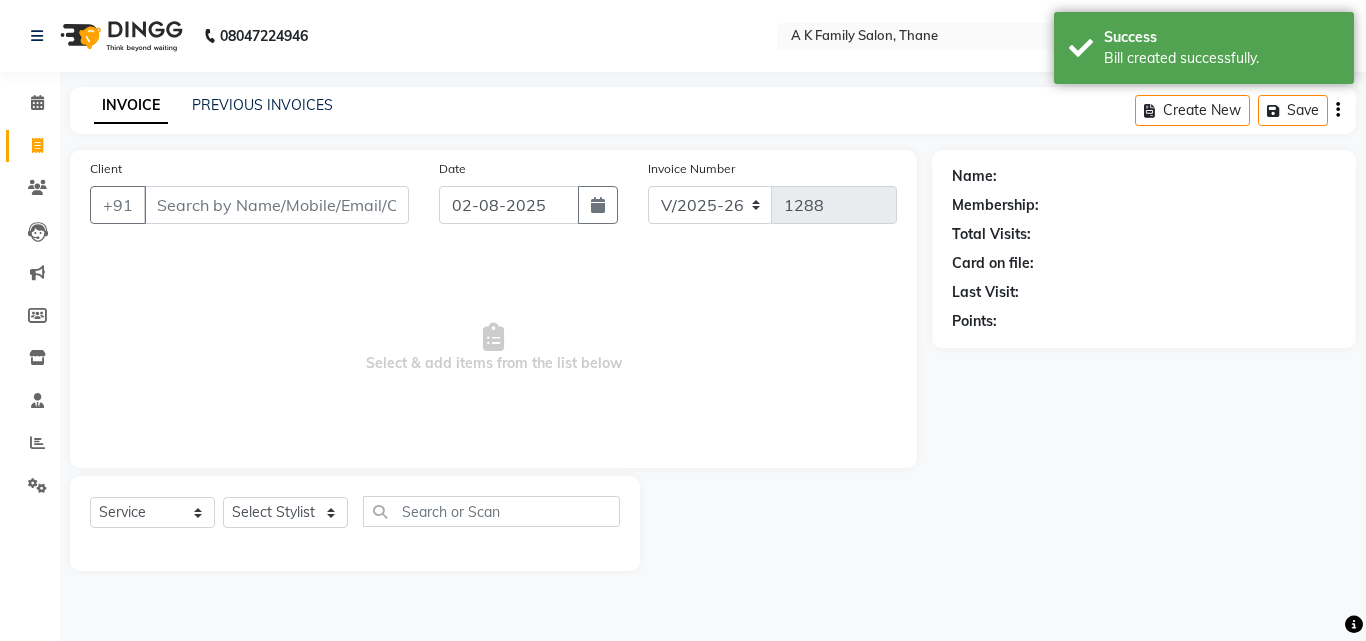 click on "Client" at bounding box center [276, 205] 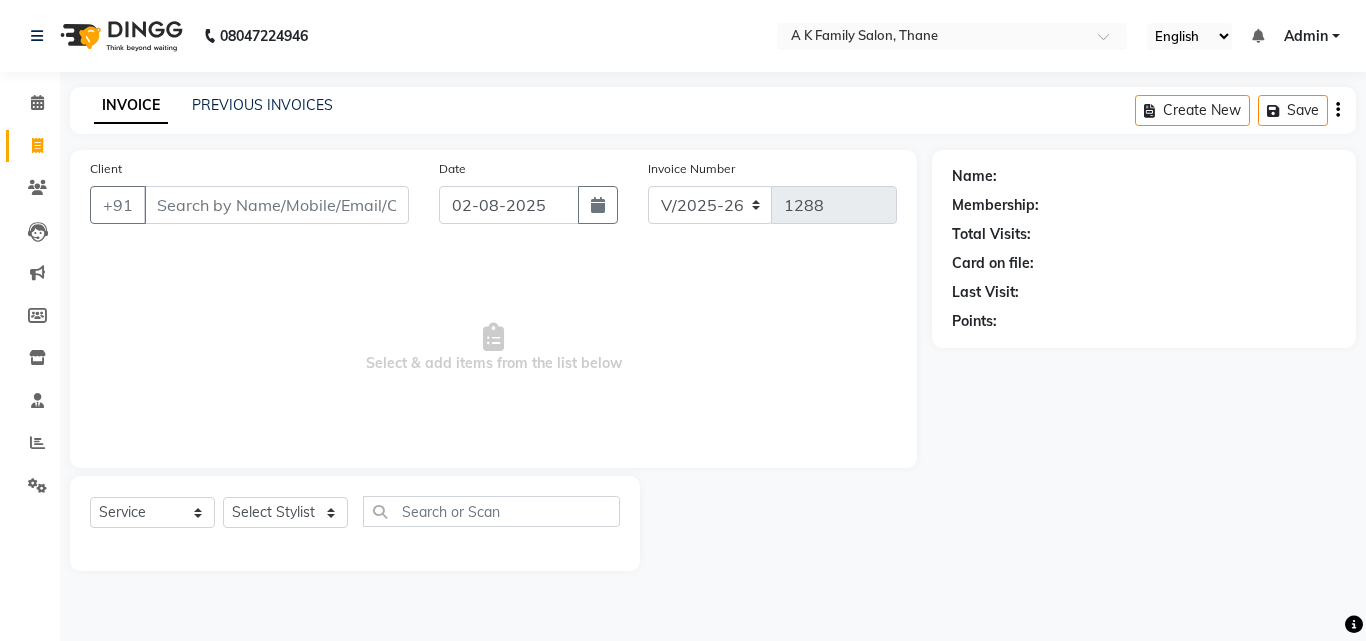 click on "Client" at bounding box center [276, 205] 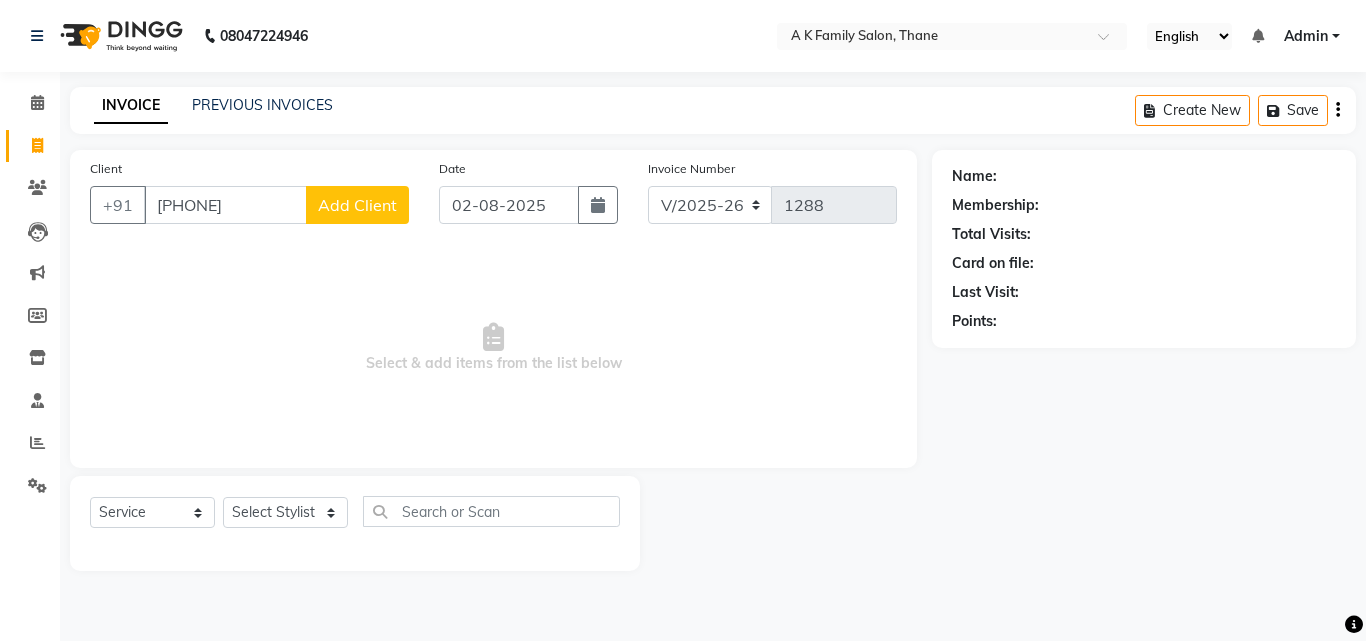 type on "[PHONE]" 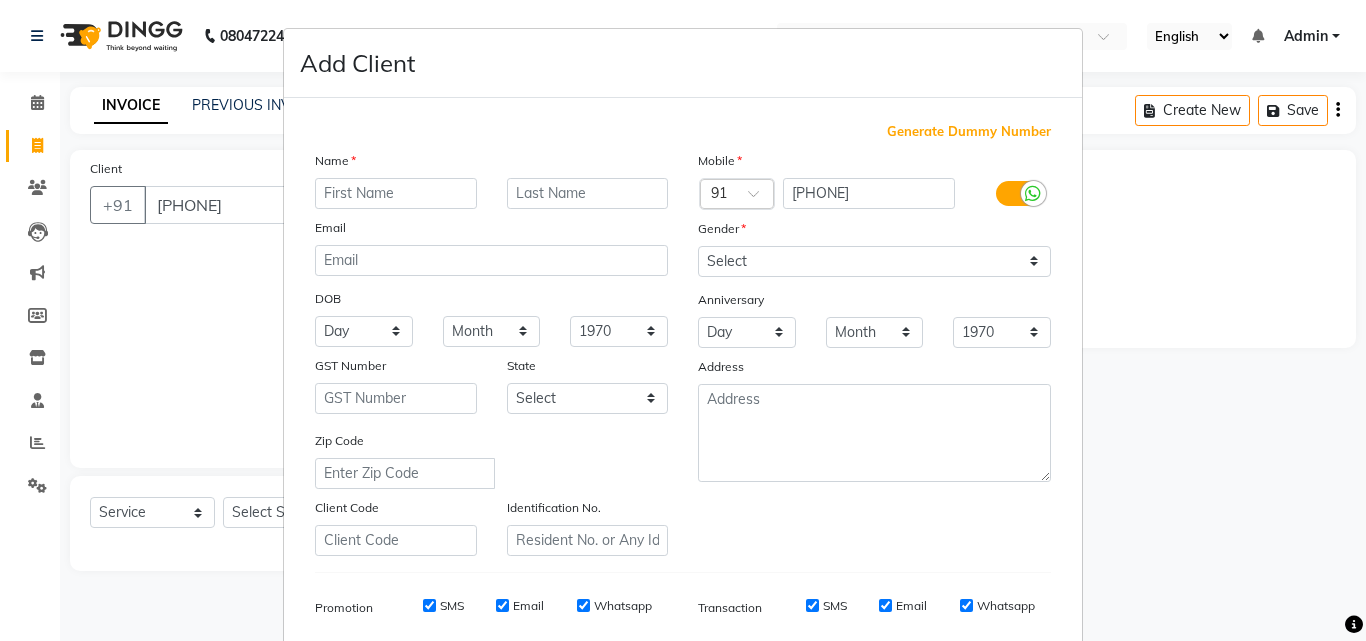 click at bounding box center [396, 193] 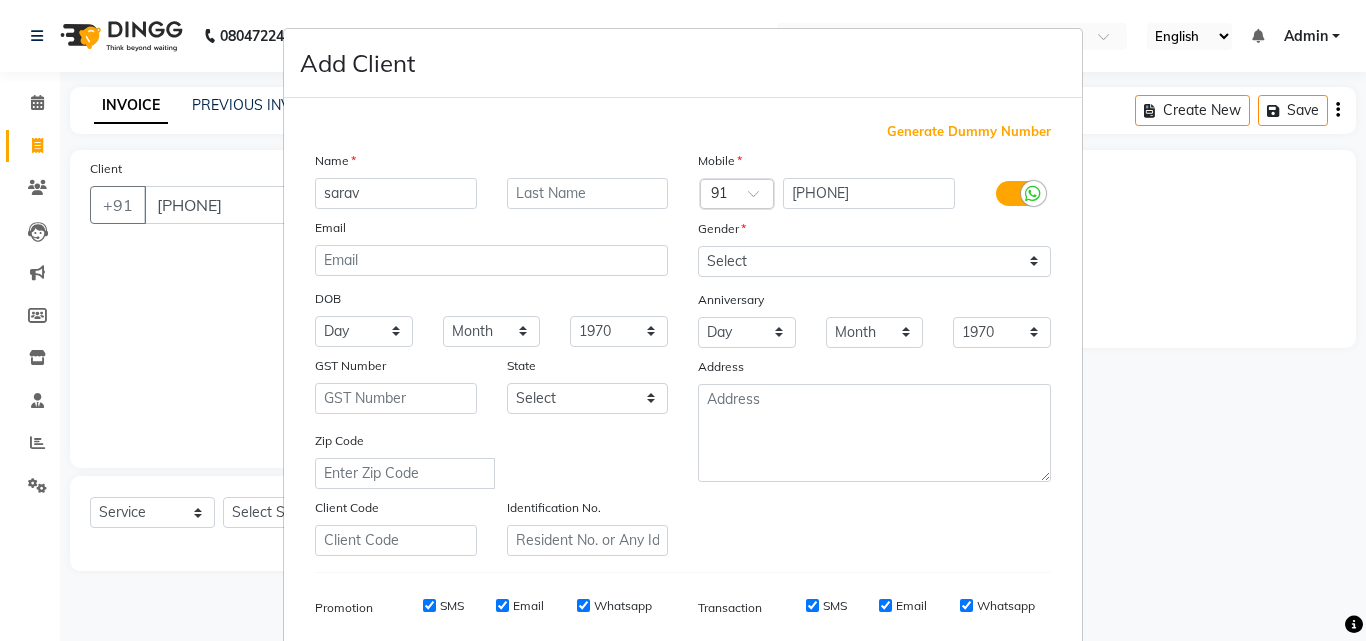 type on "sarav" 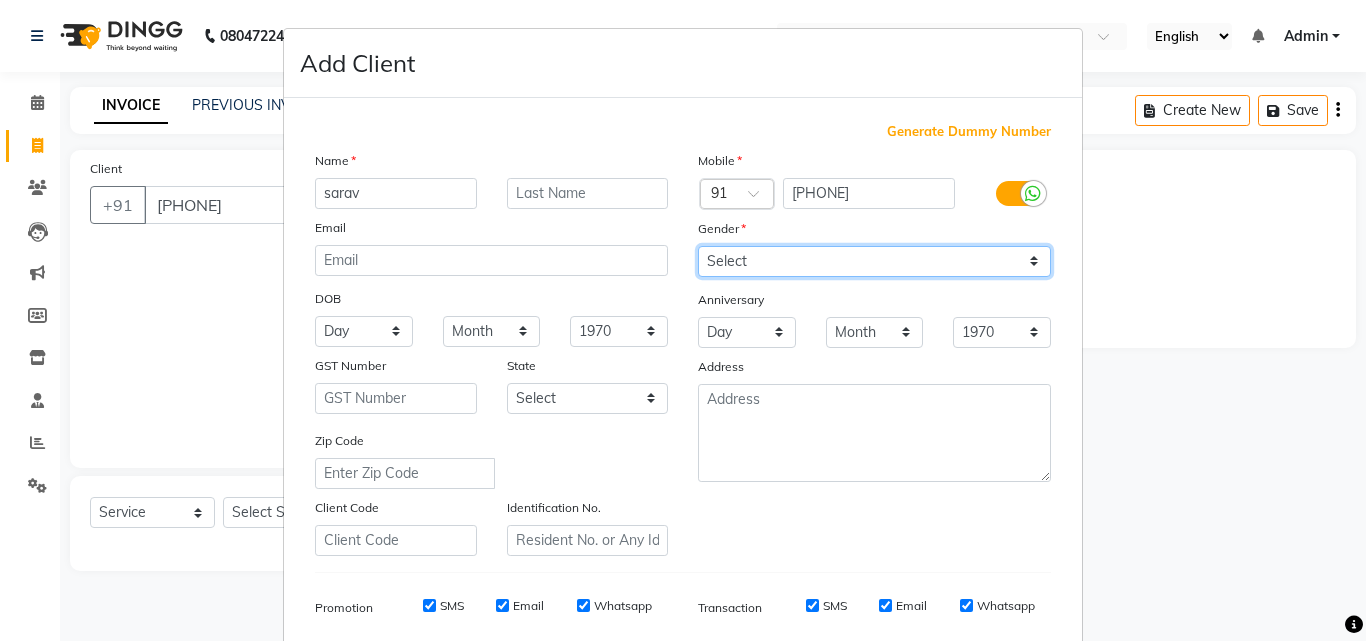 click on "Select Male Female Other Prefer Not To Say" at bounding box center [874, 261] 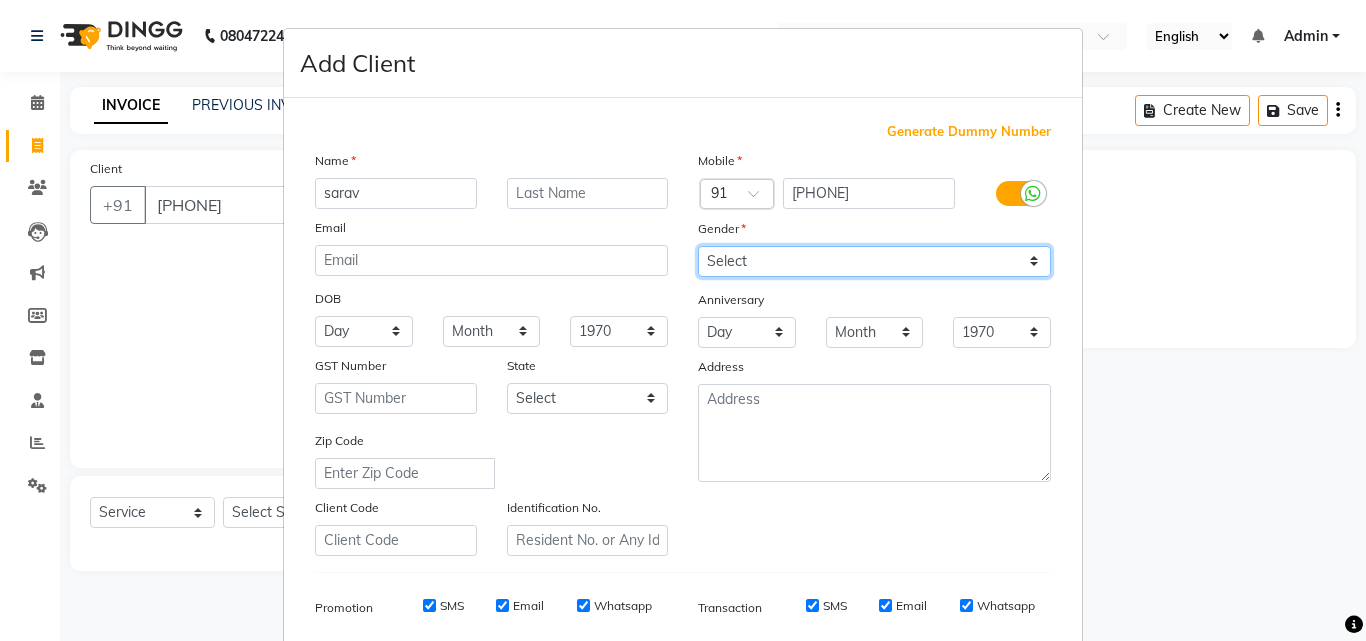 select on "male" 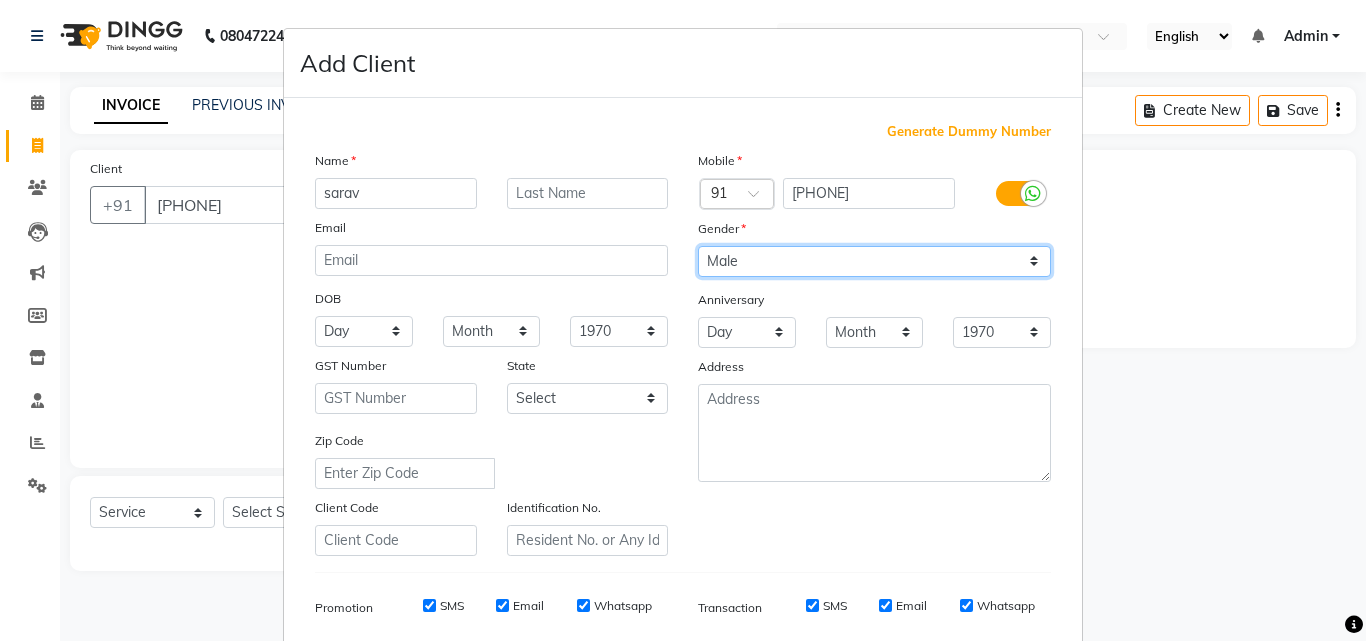 click on "Select Male Female Other Prefer Not To Say" at bounding box center [874, 261] 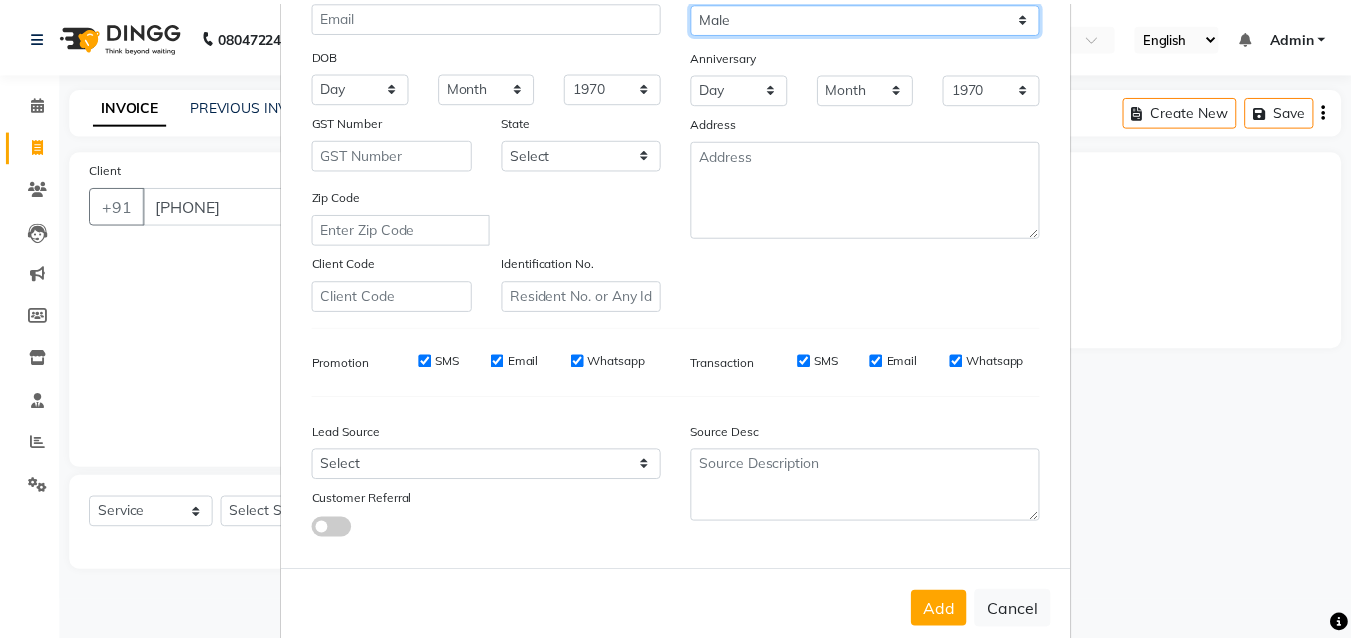 scroll, scrollTop: 282, scrollLeft: 0, axis: vertical 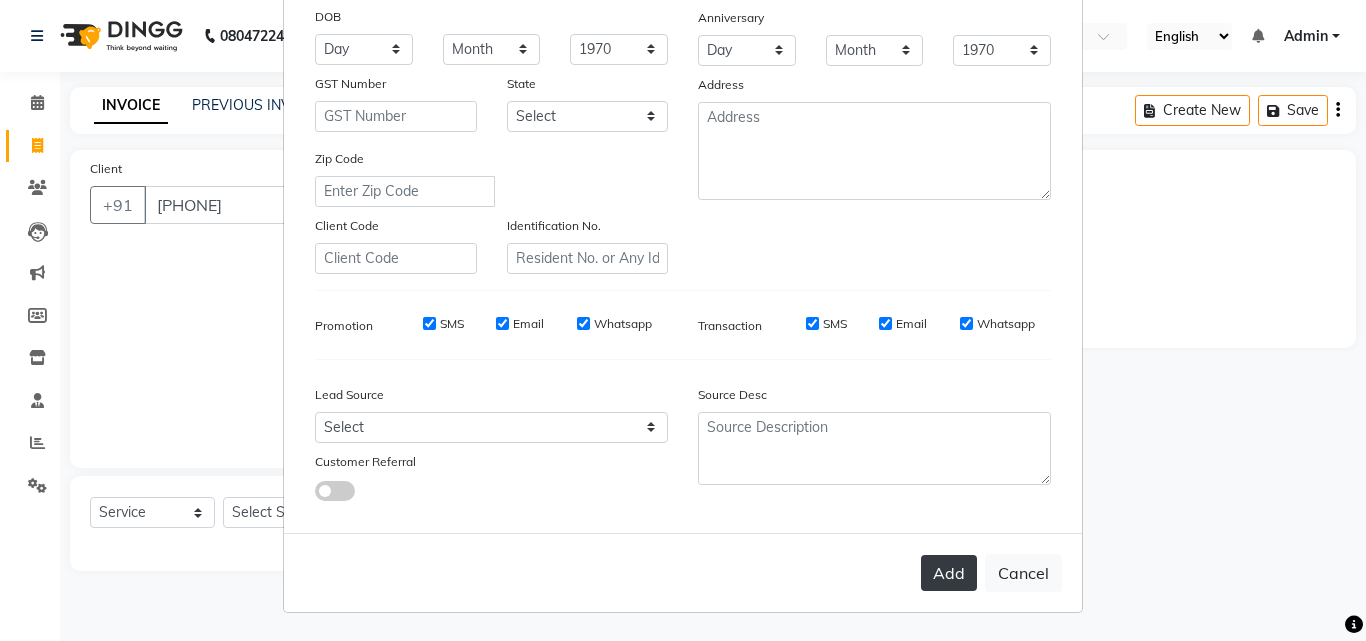 click on "Add" at bounding box center [949, 573] 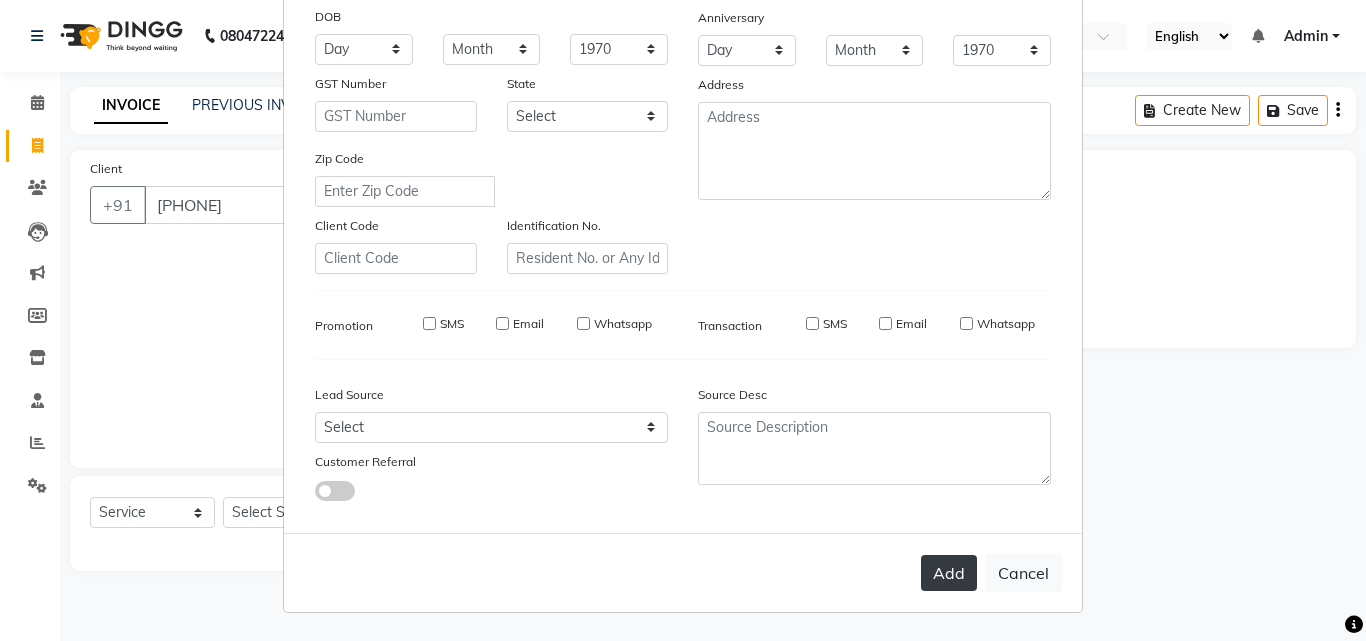 type 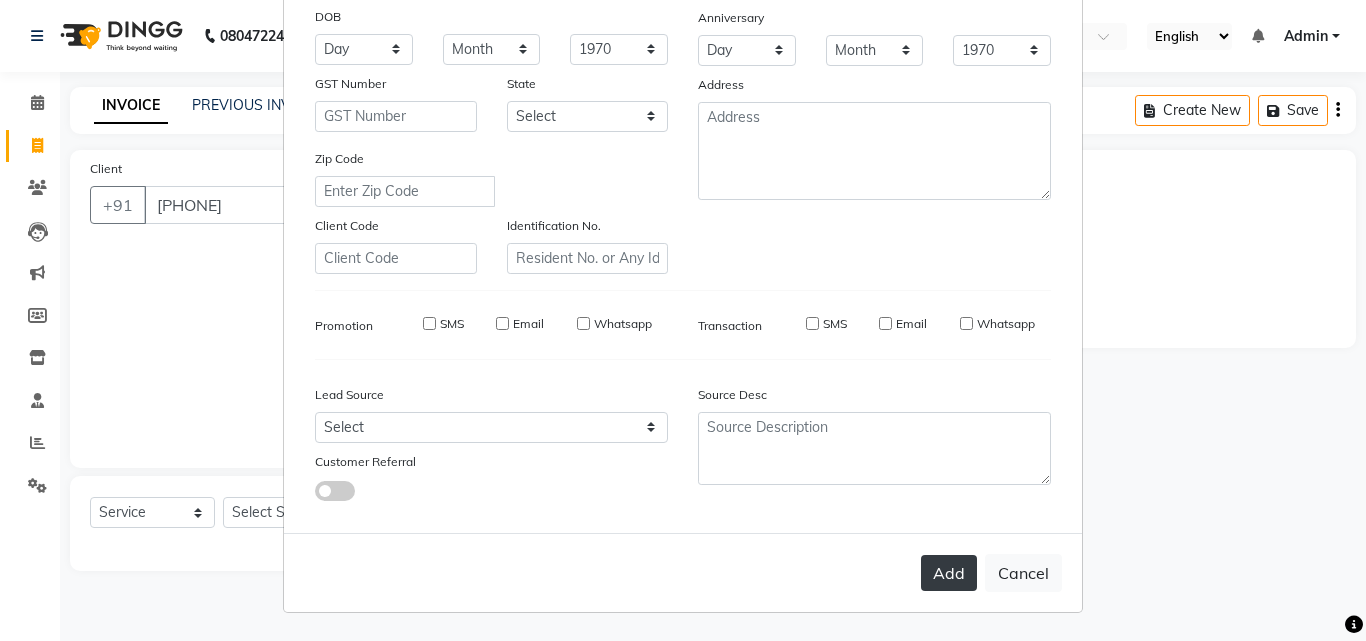 select 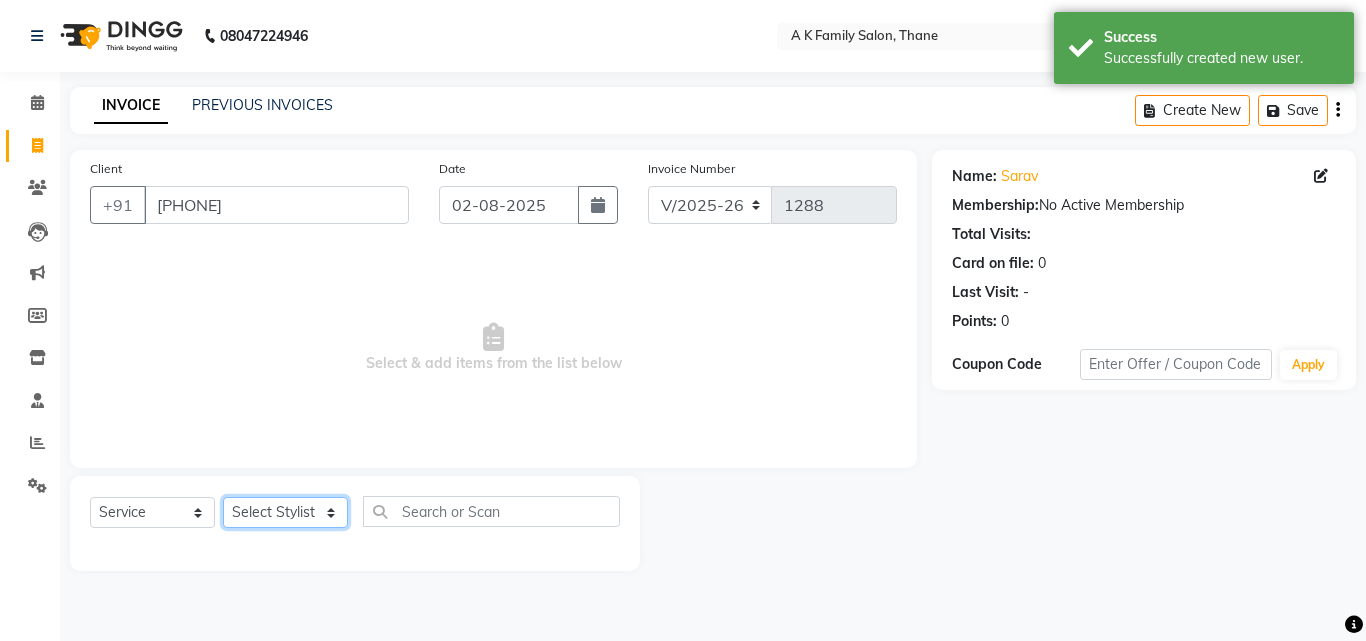 click on "Select Stylist [NAME] [NAME] [NAME] [NAME] [NAME] [NAME]" 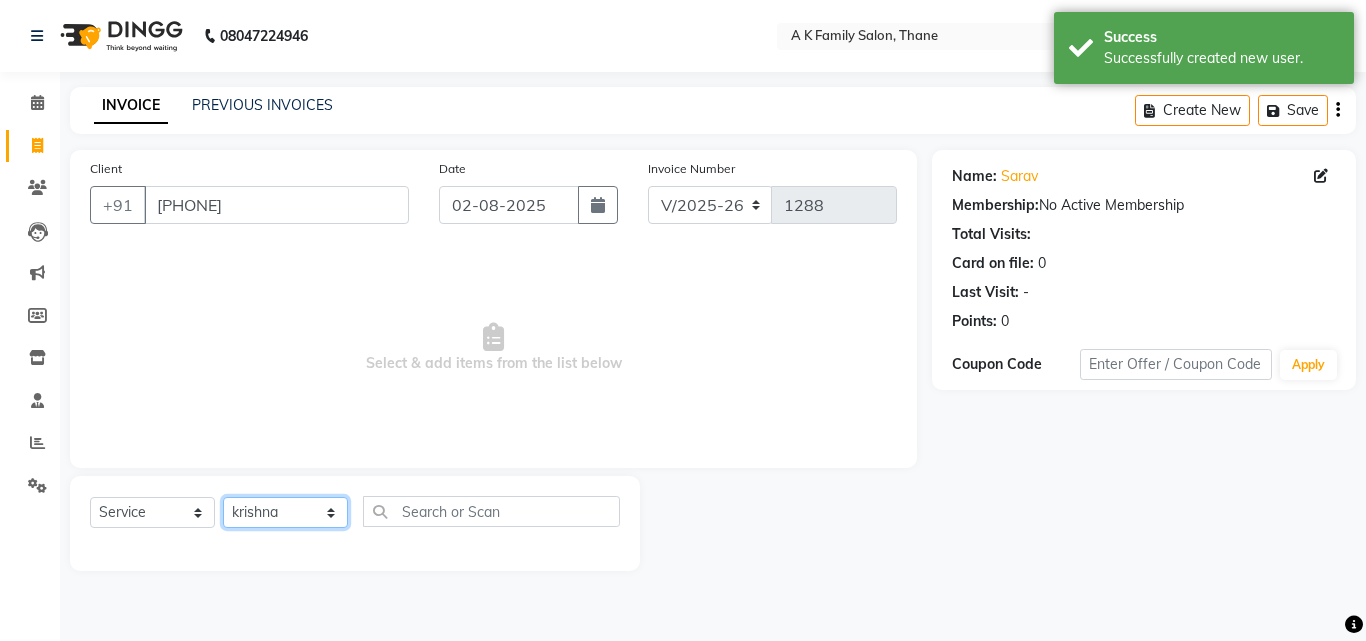 click on "Select Stylist [NAME] [NAME] [NAME] [NAME] [NAME] [NAME]" 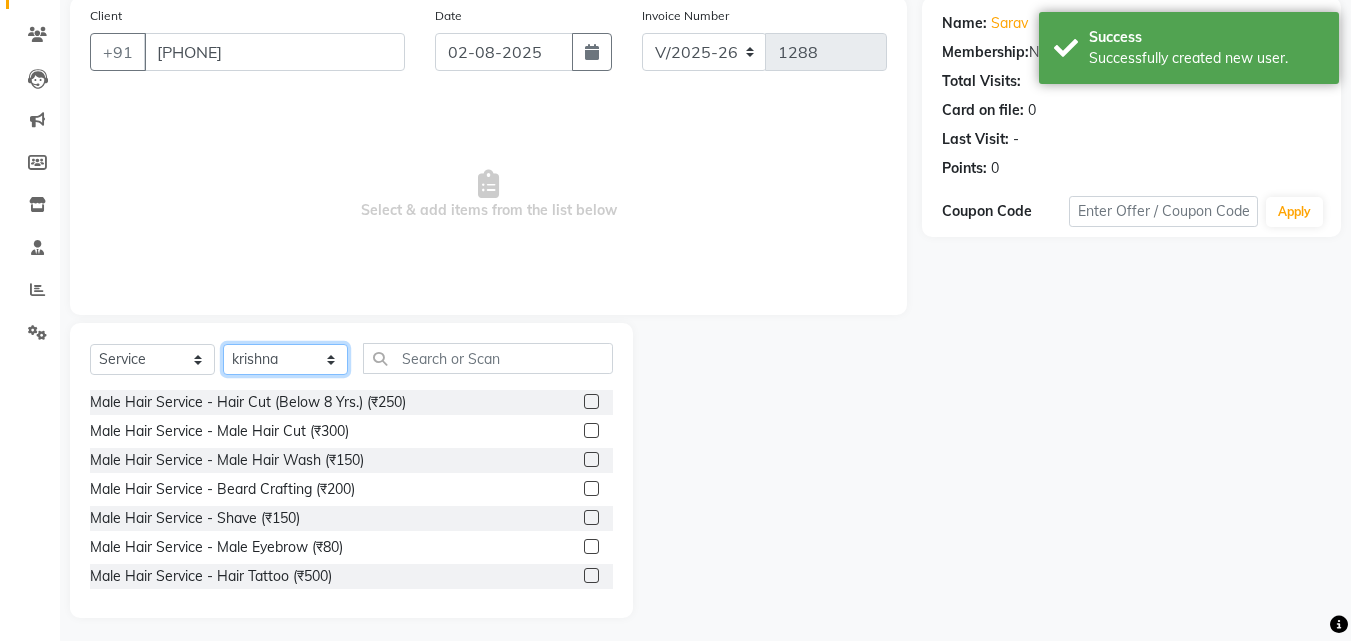 scroll, scrollTop: 160, scrollLeft: 0, axis: vertical 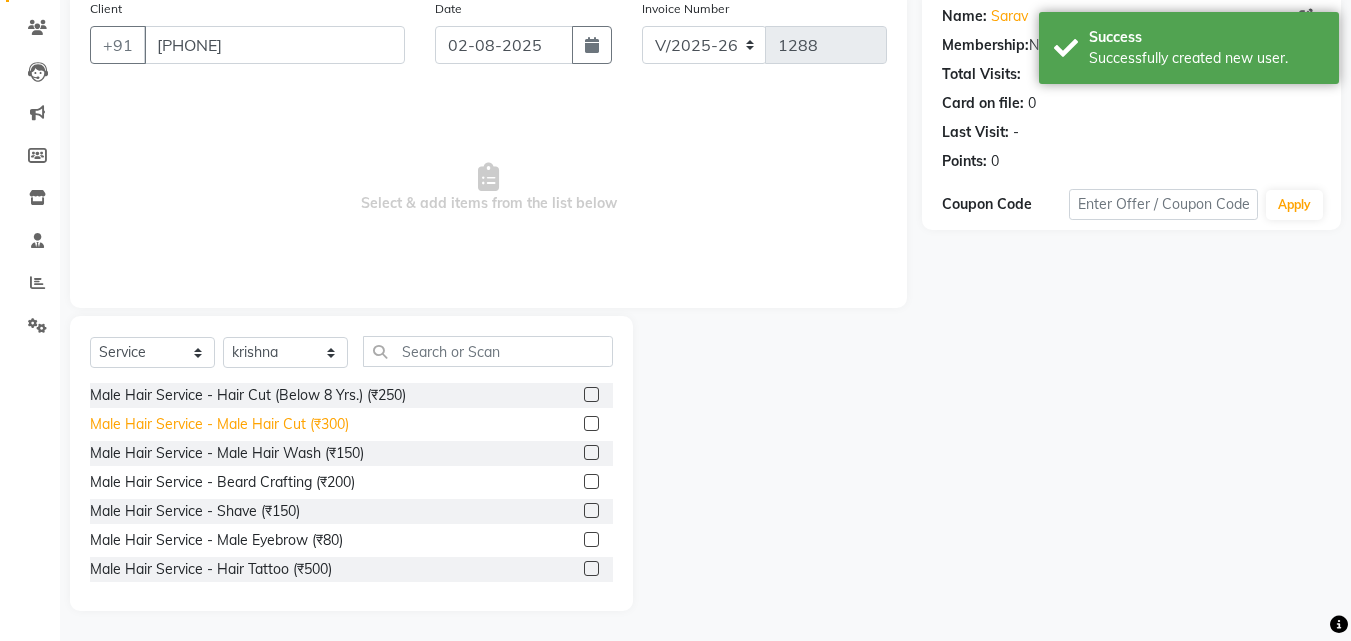 click on "Male Hair Service - Male Hair Cut (₹300)" 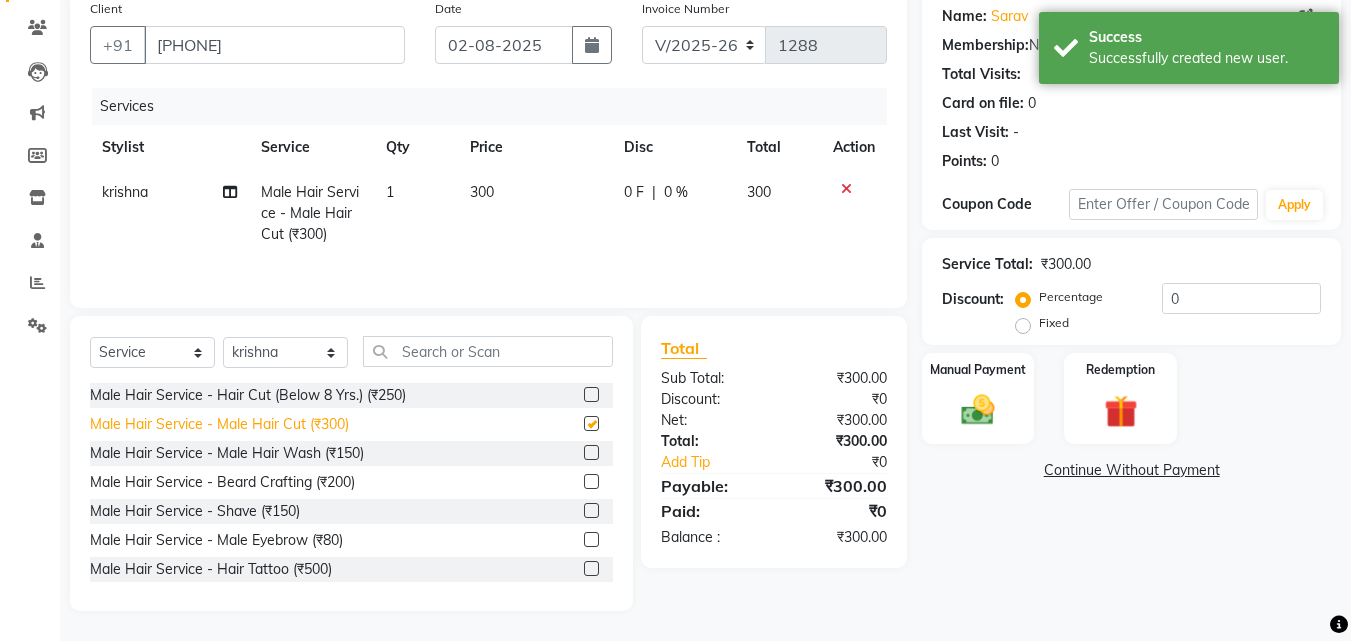 checkbox on "false" 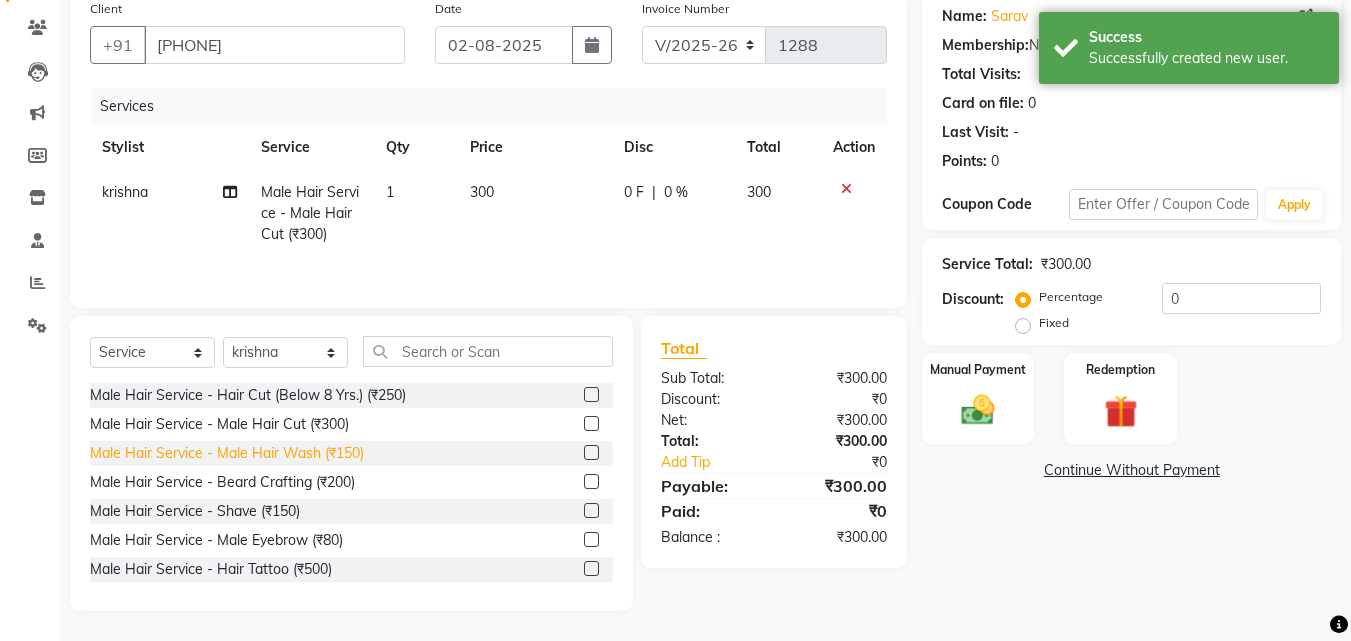click on "Male Hair Service - Male Hair Wash (₹150)" 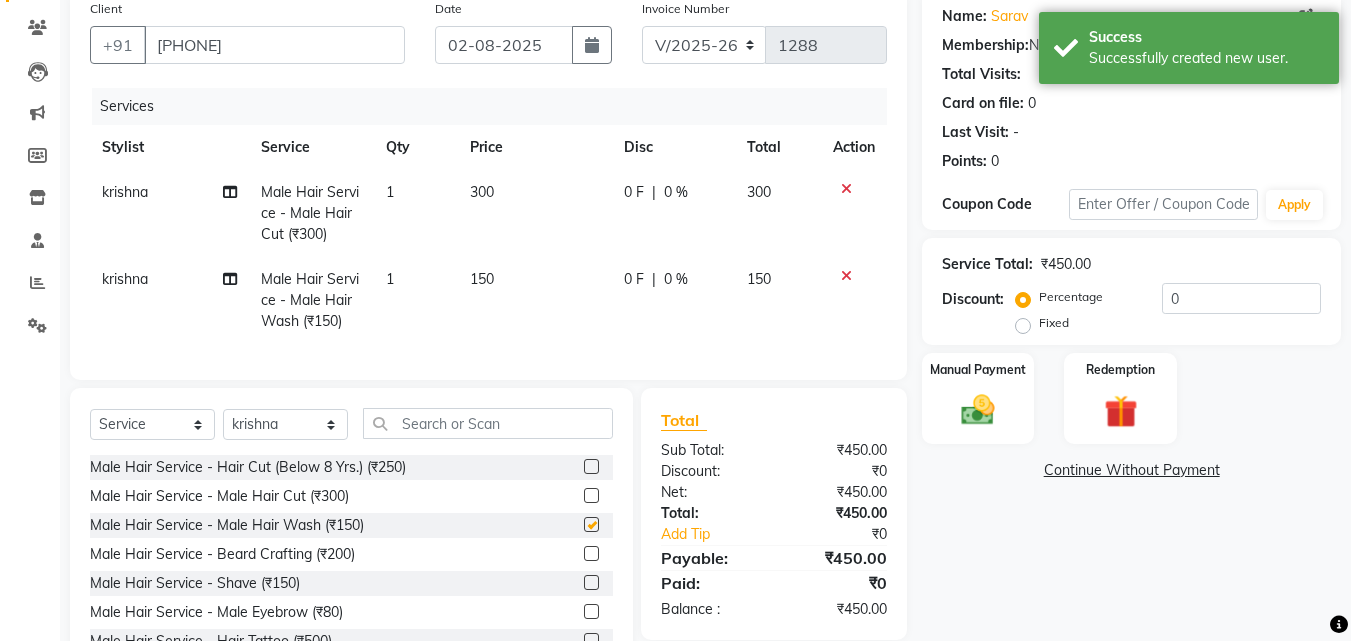 checkbox on "false" 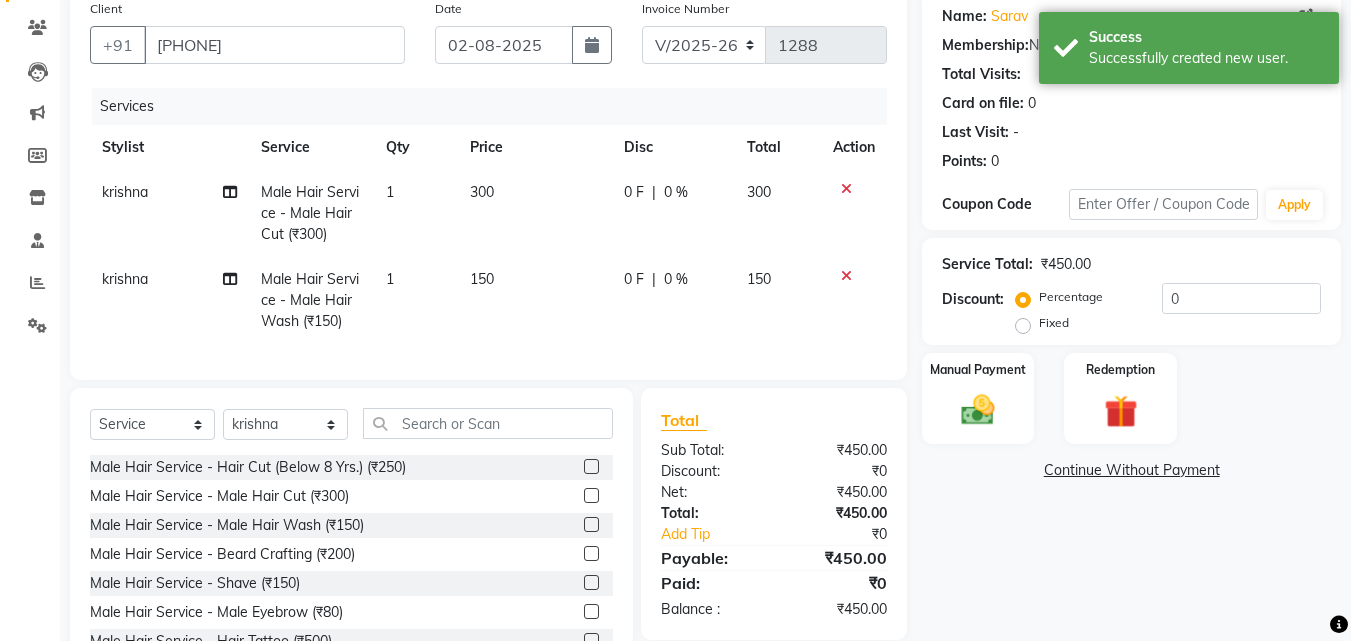 click on "krishna" 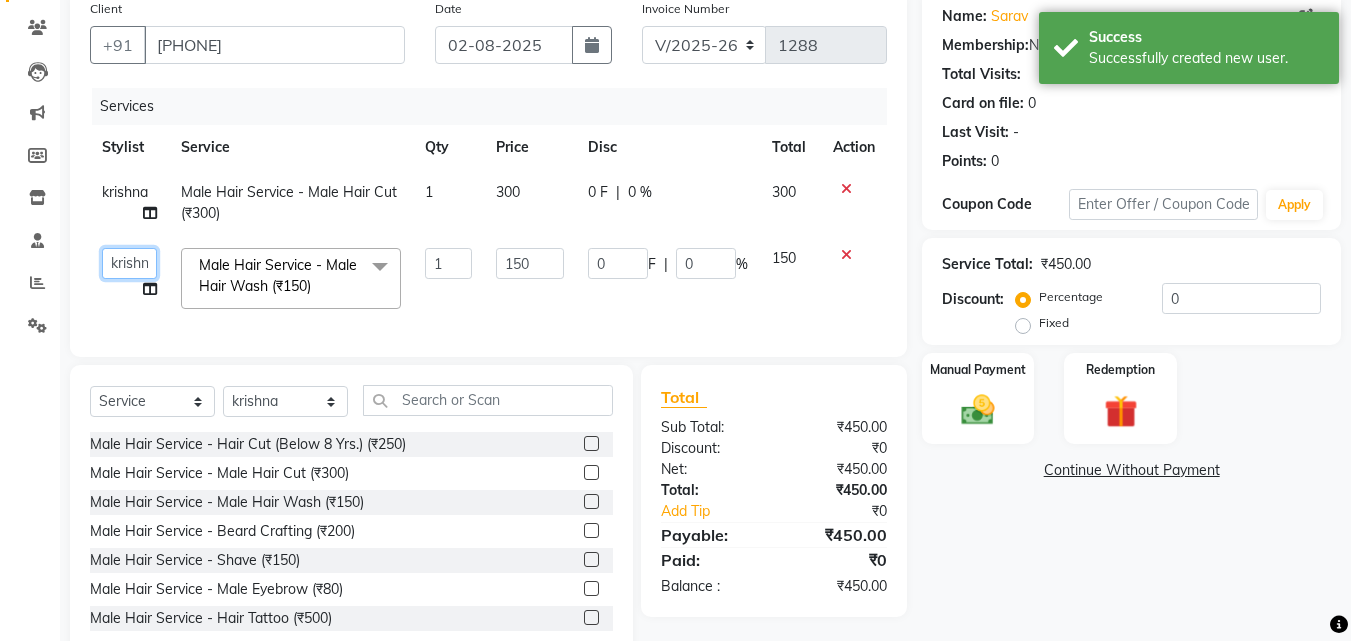 click on "[FIRST] [LAST]   dummy   [FIRST] [LAST]    [FIRST]    [FIRST]   [FIRST] [LAST]" 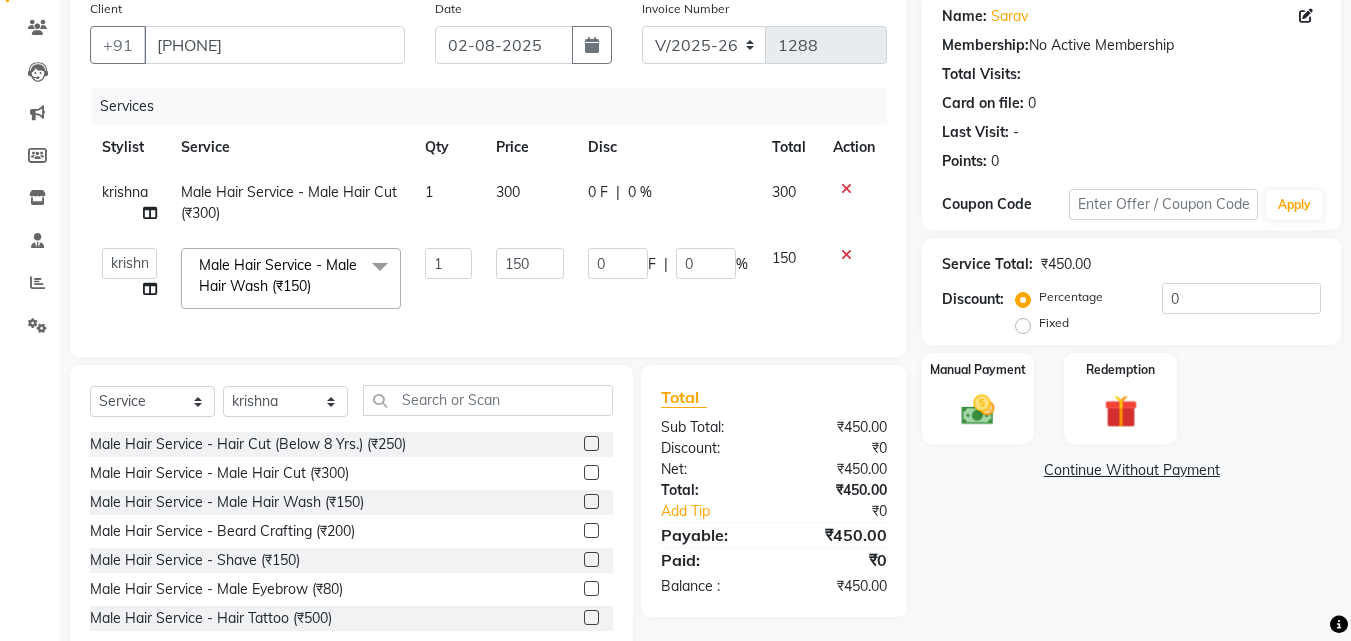select on "[NUMBER]" 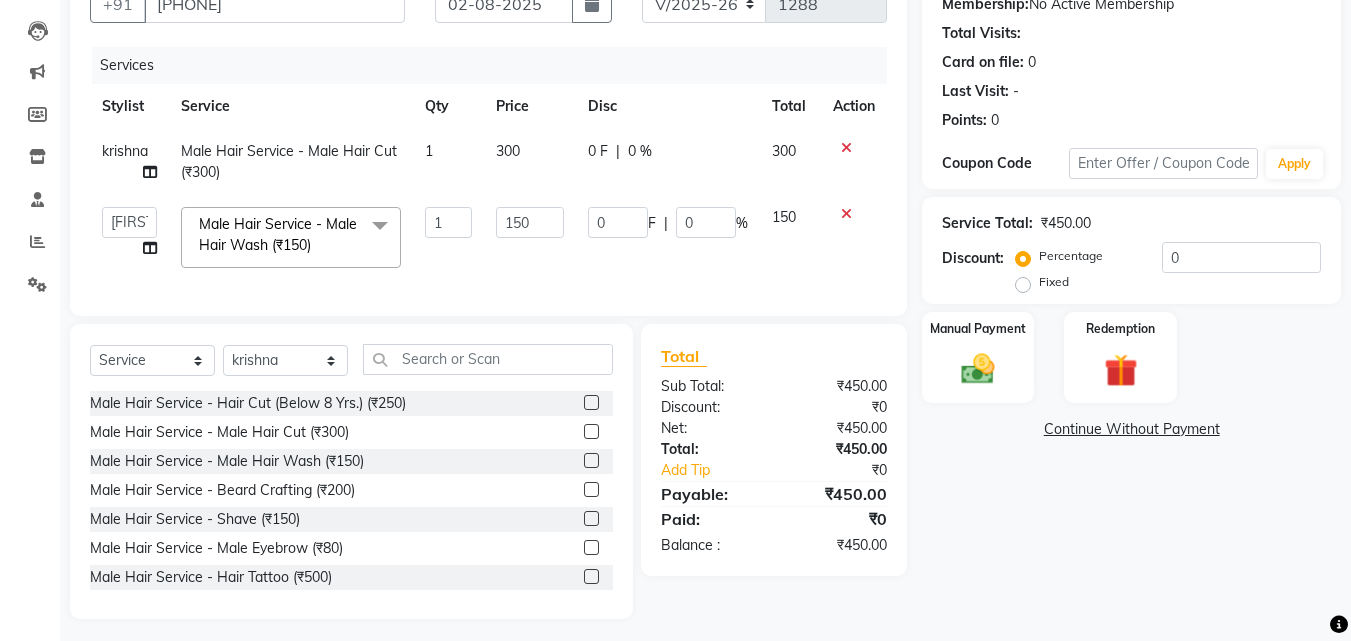 scroll, scrollTop: 224, scrollLeft: 0, axis: vertical 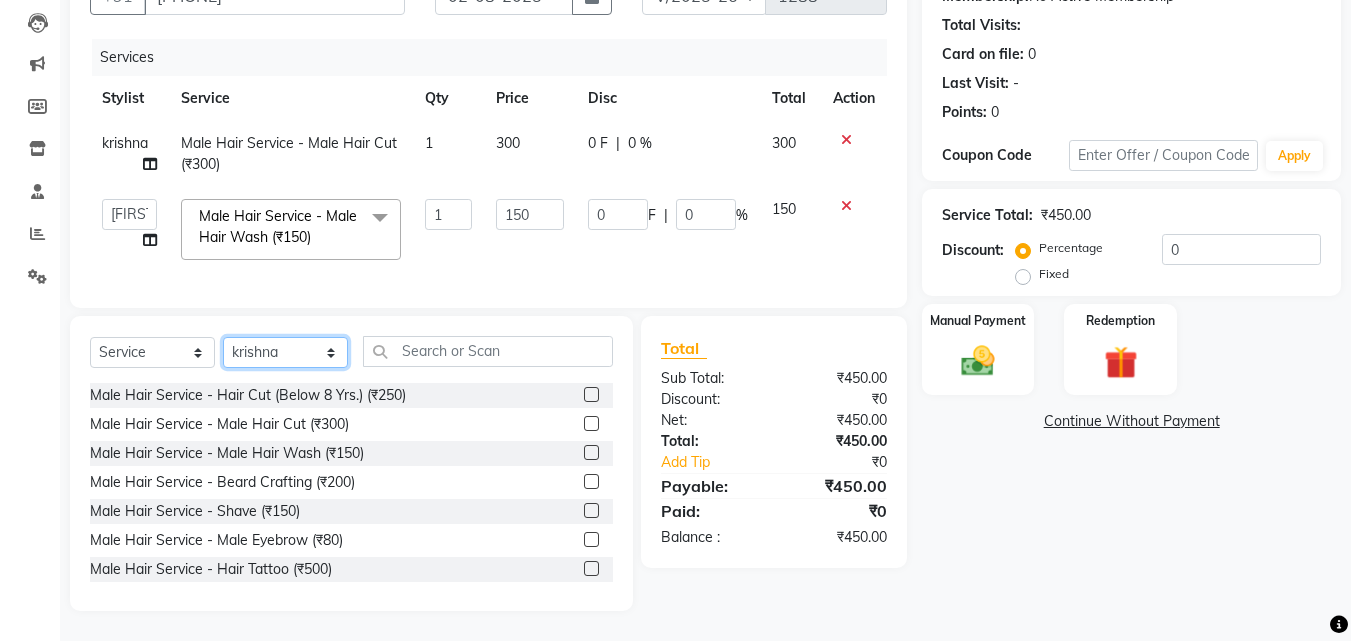 click on "Select Stylist [NAME] [NAME] [NAME] [NAME] [NAME] [NAME]" 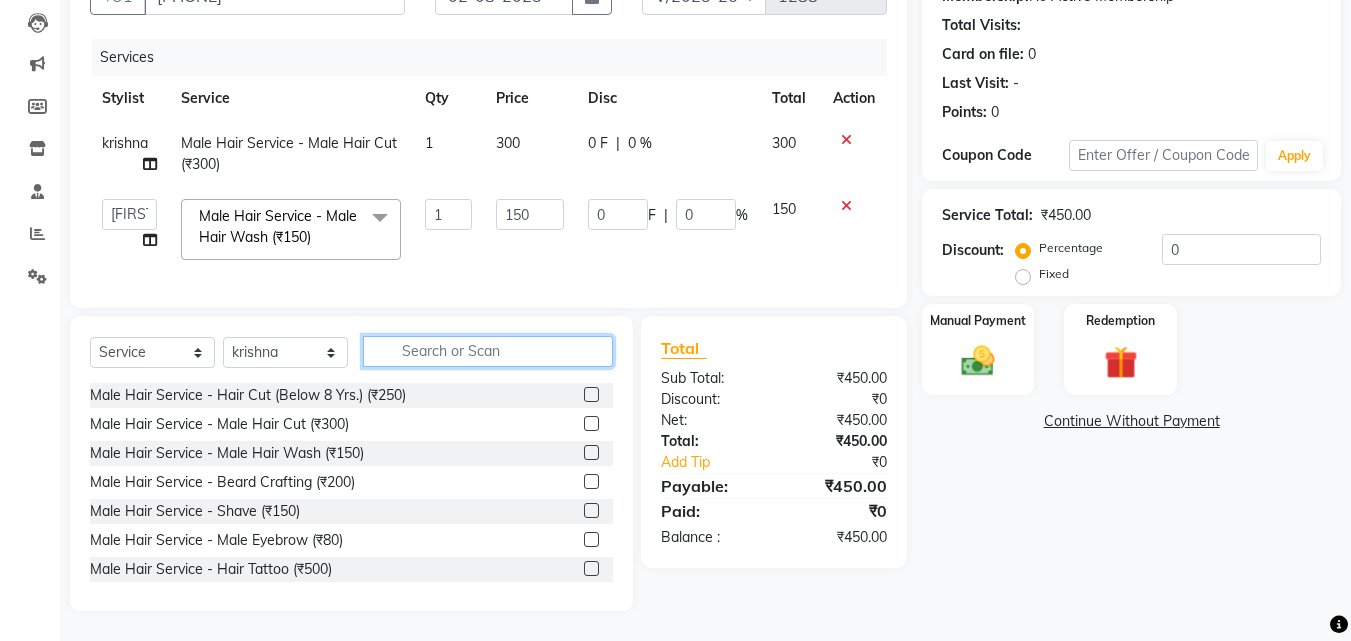 click 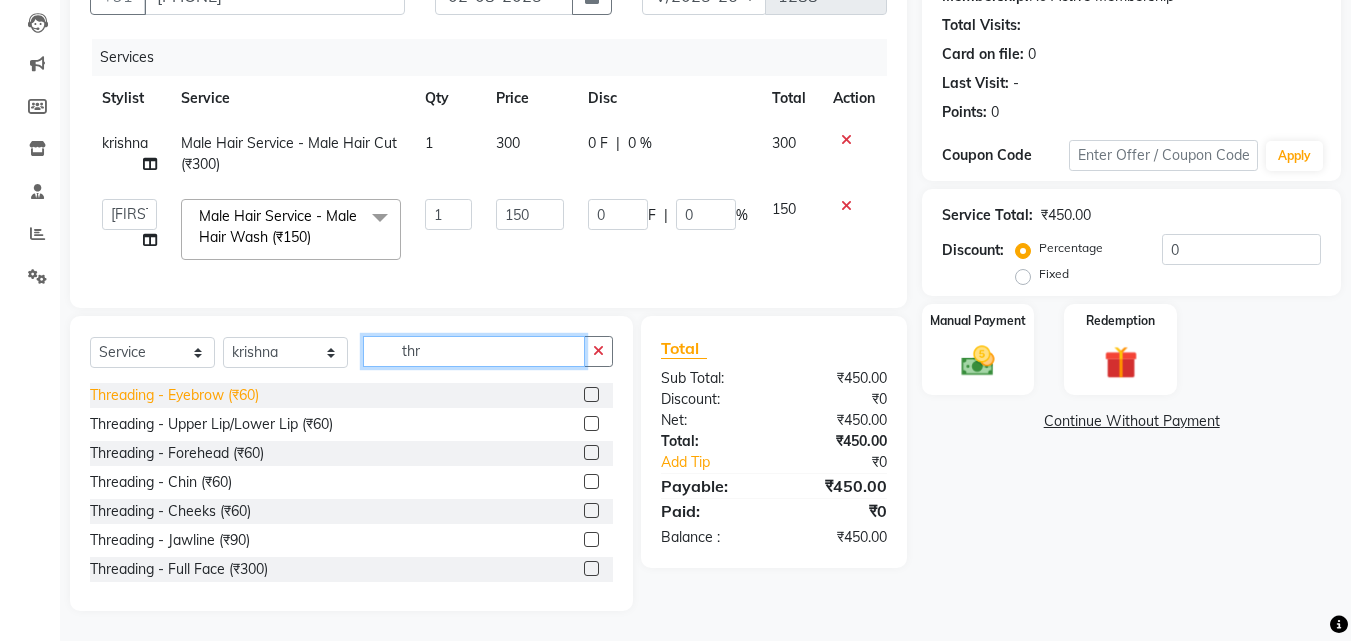 type on "thr" 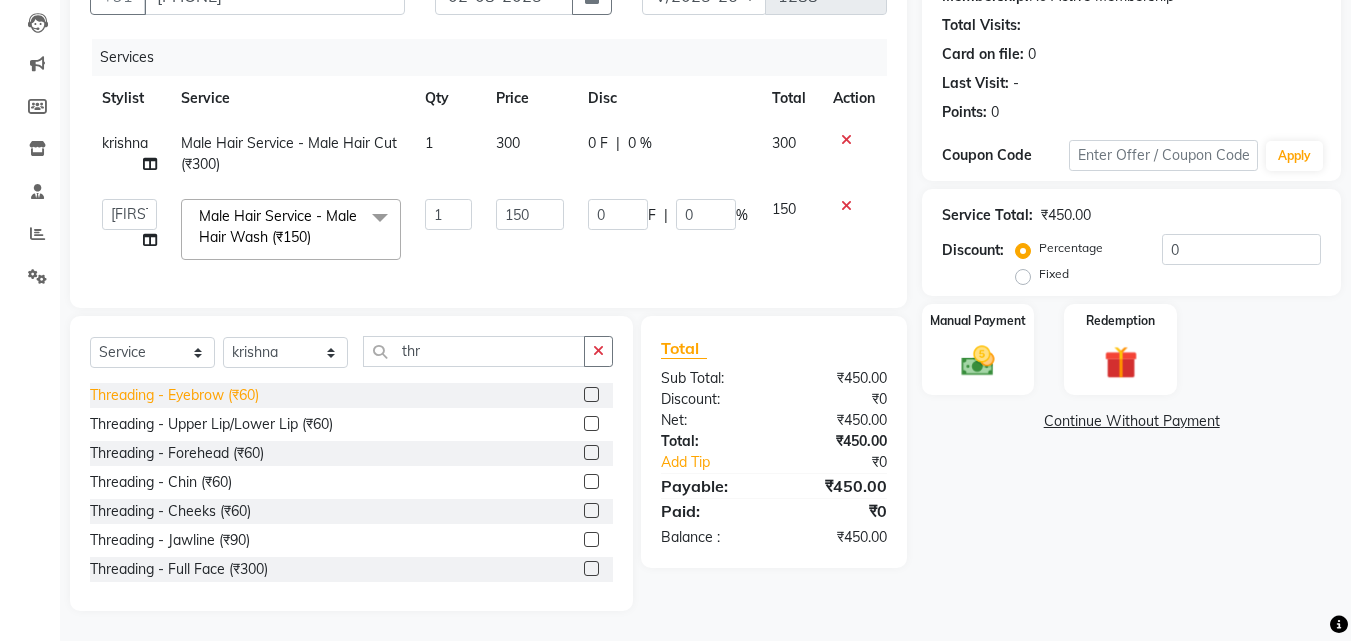 click on "Threading  - Eyebrow (₹60)" 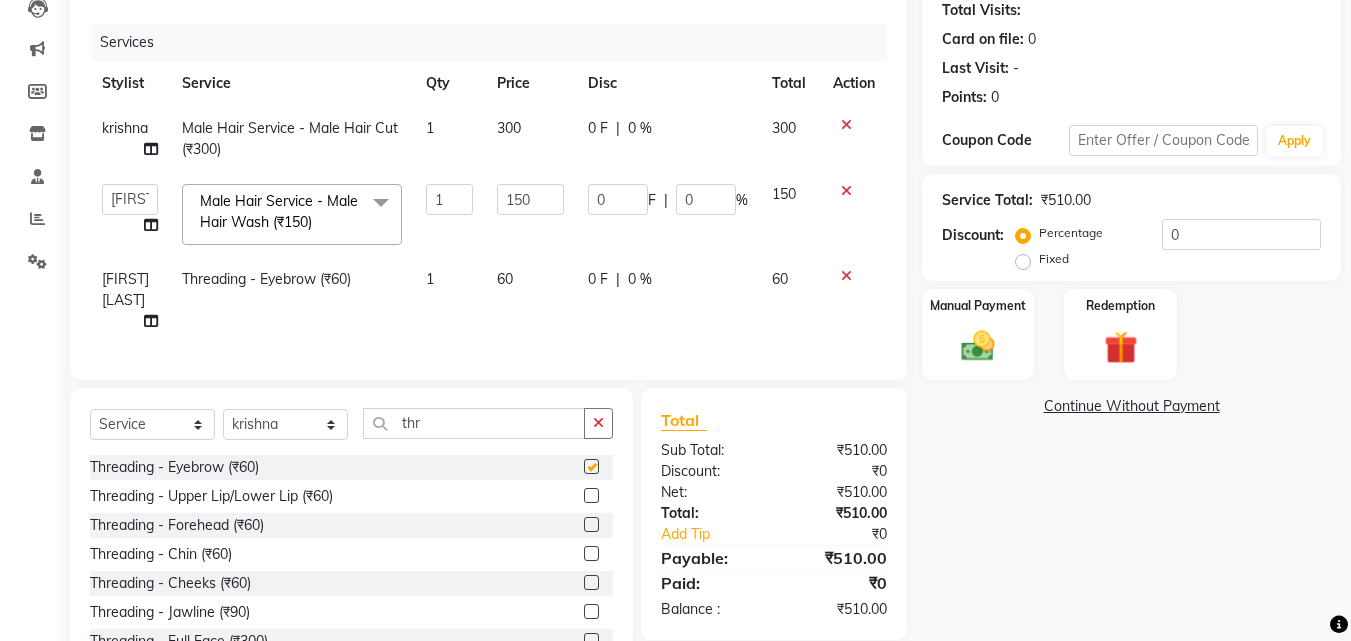 checkbox on "false" 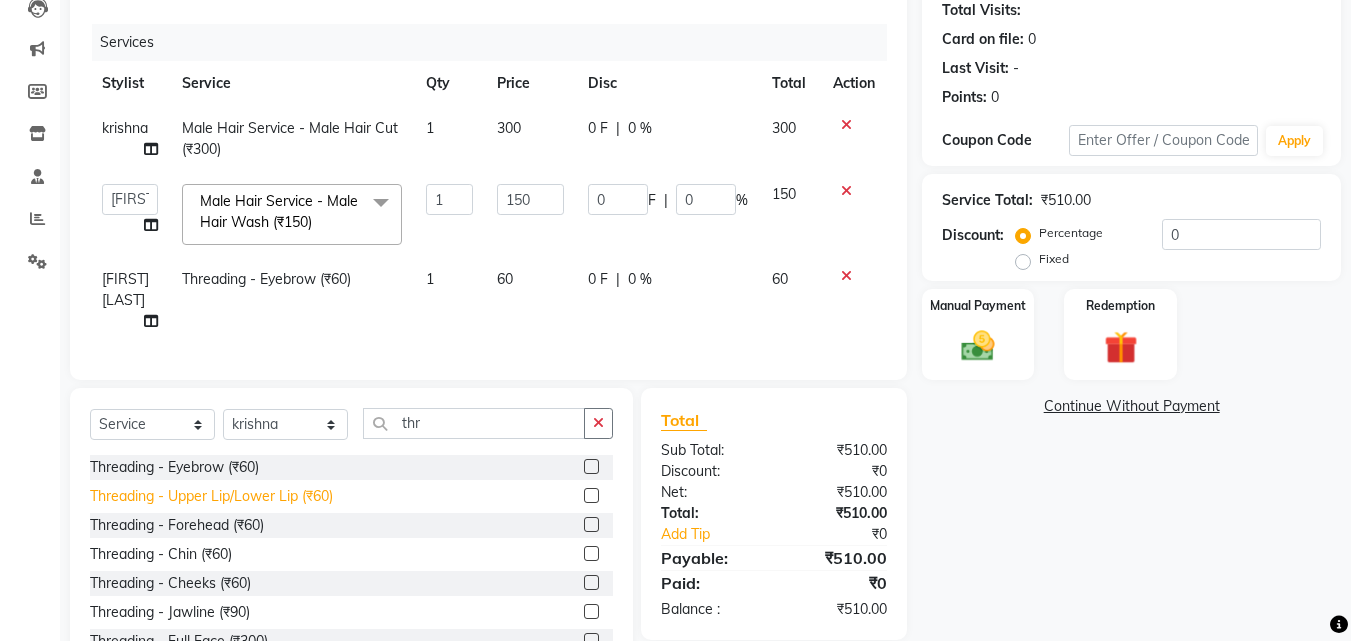 click on "Threading  - Upper Lip/Lower Lip (₹60)" 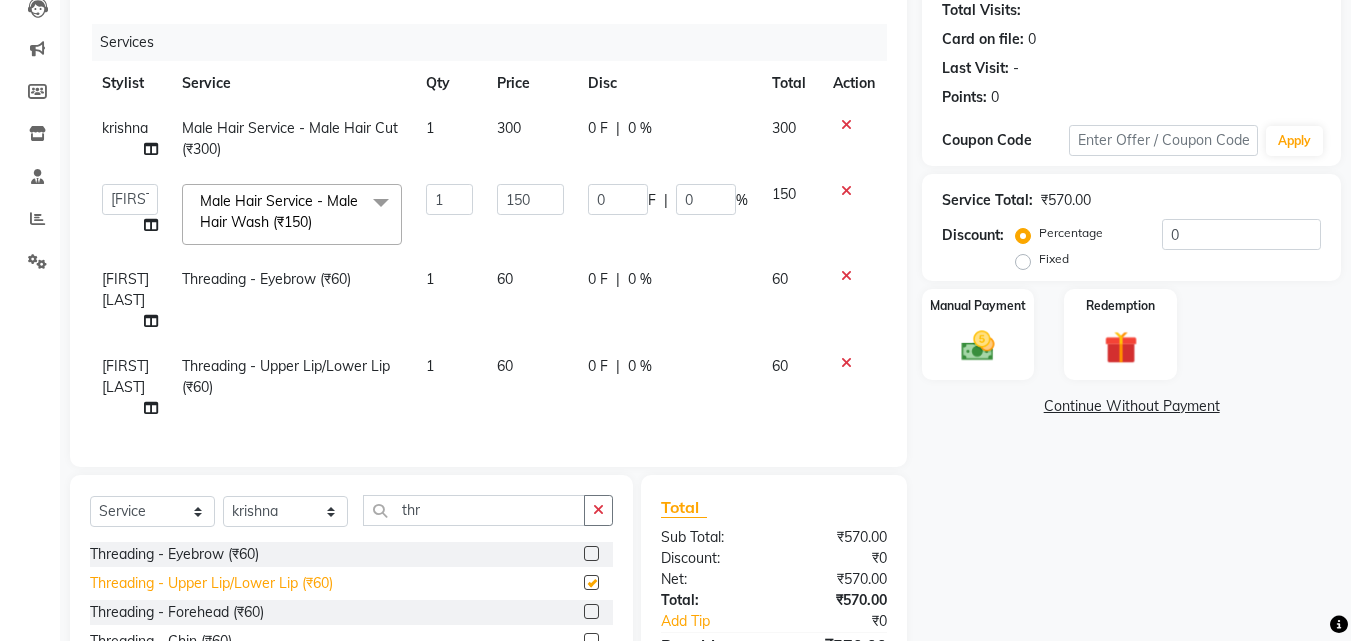 checkbox on "false" 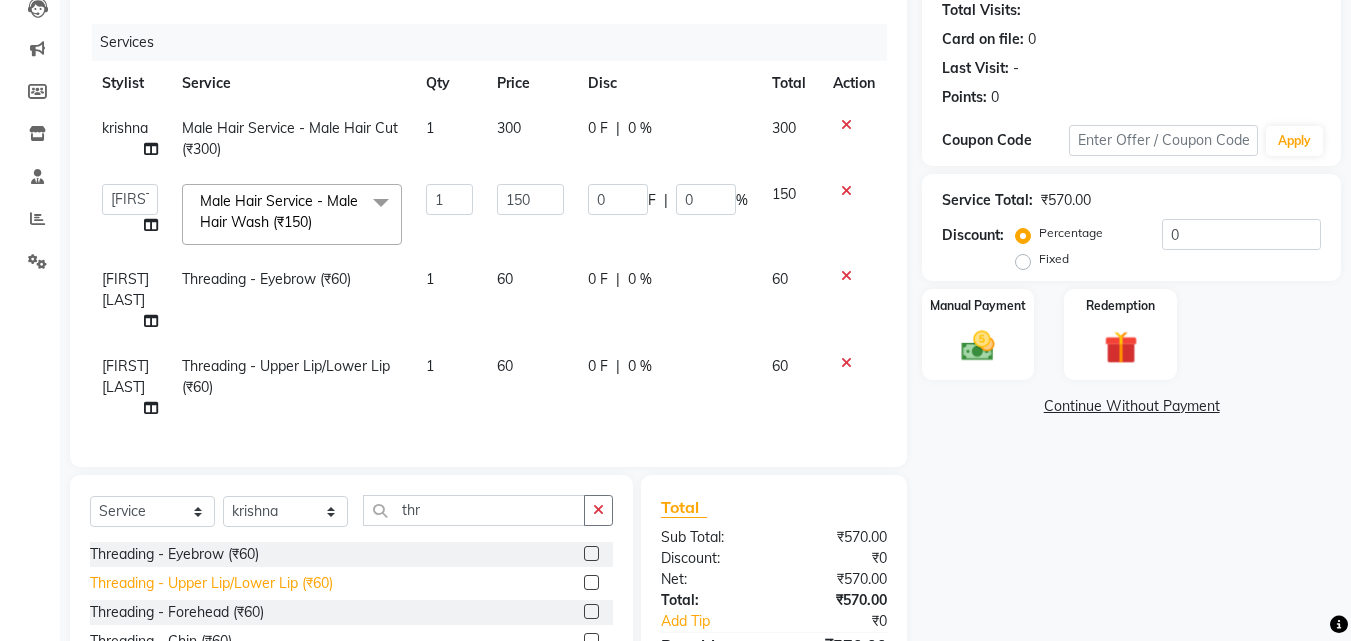 scroll, scrollTop: 324, scrollLeft: 0, axis: vertical 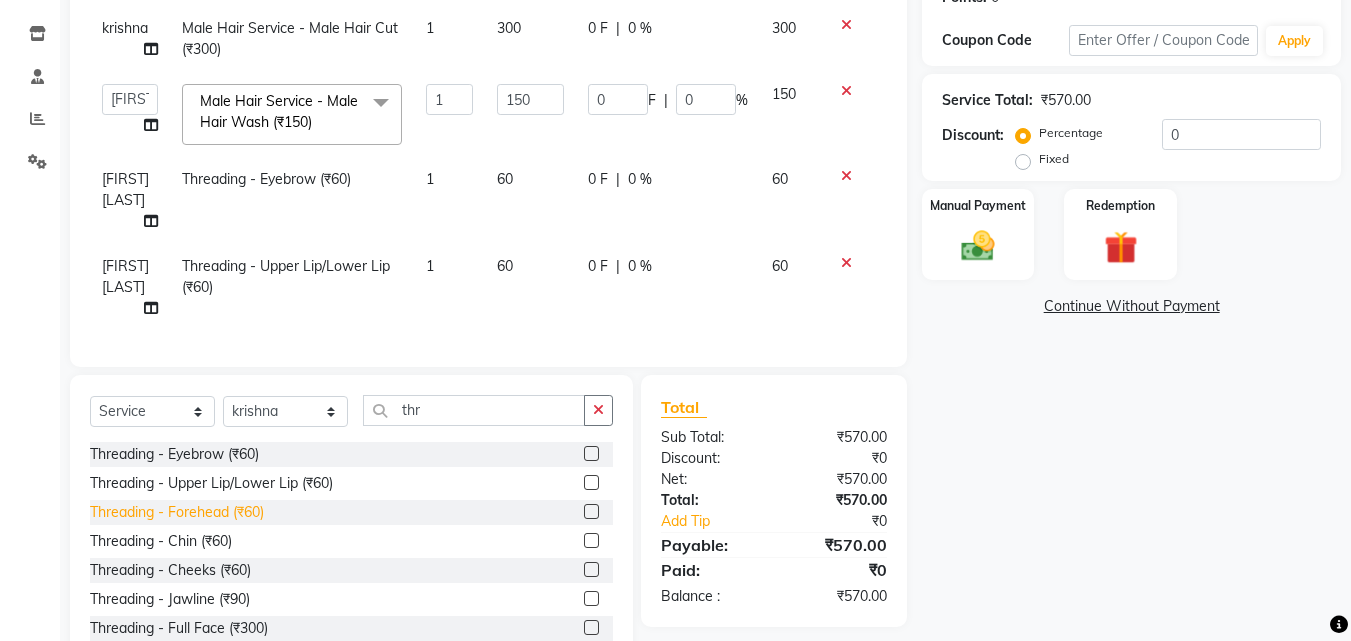 click on "Threading  - Forehead (₹60)" 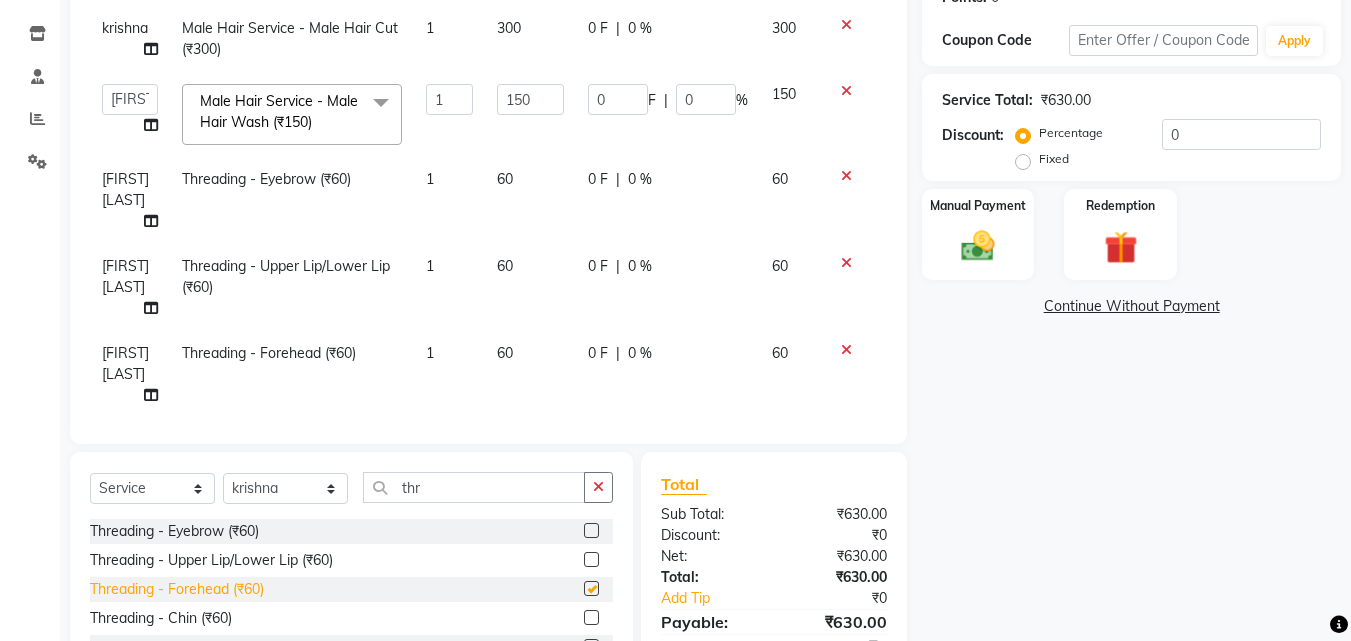 checkbox on "false" 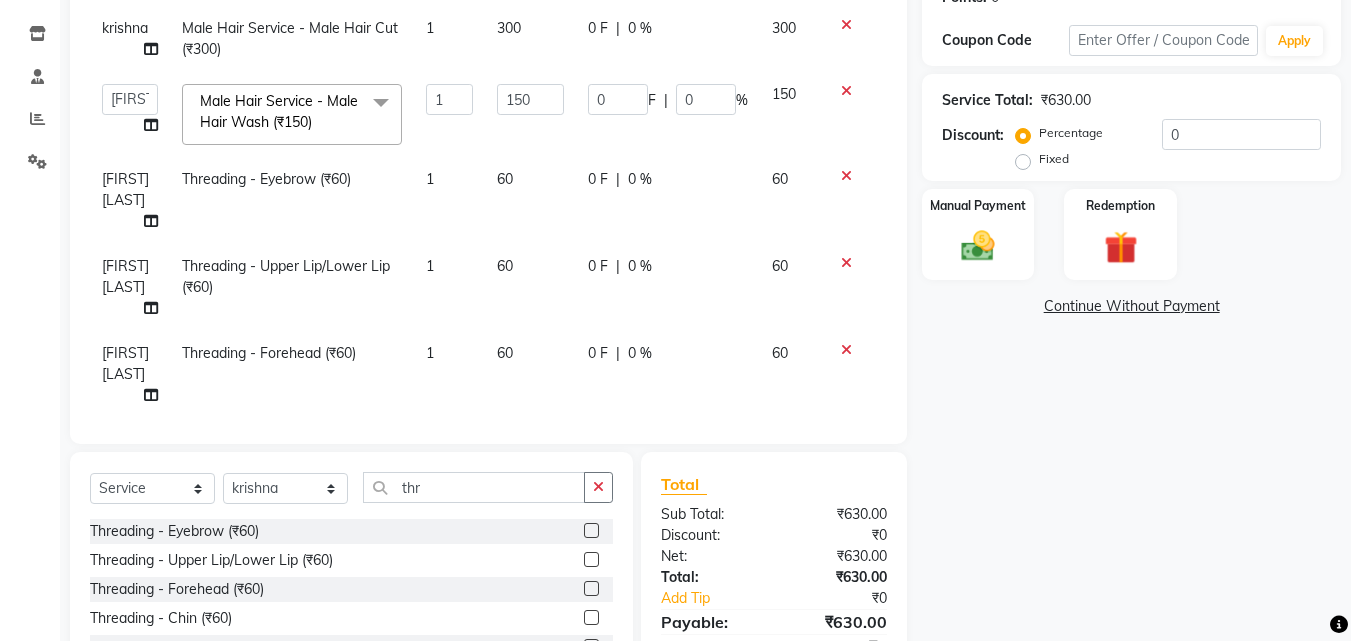 click on "60" 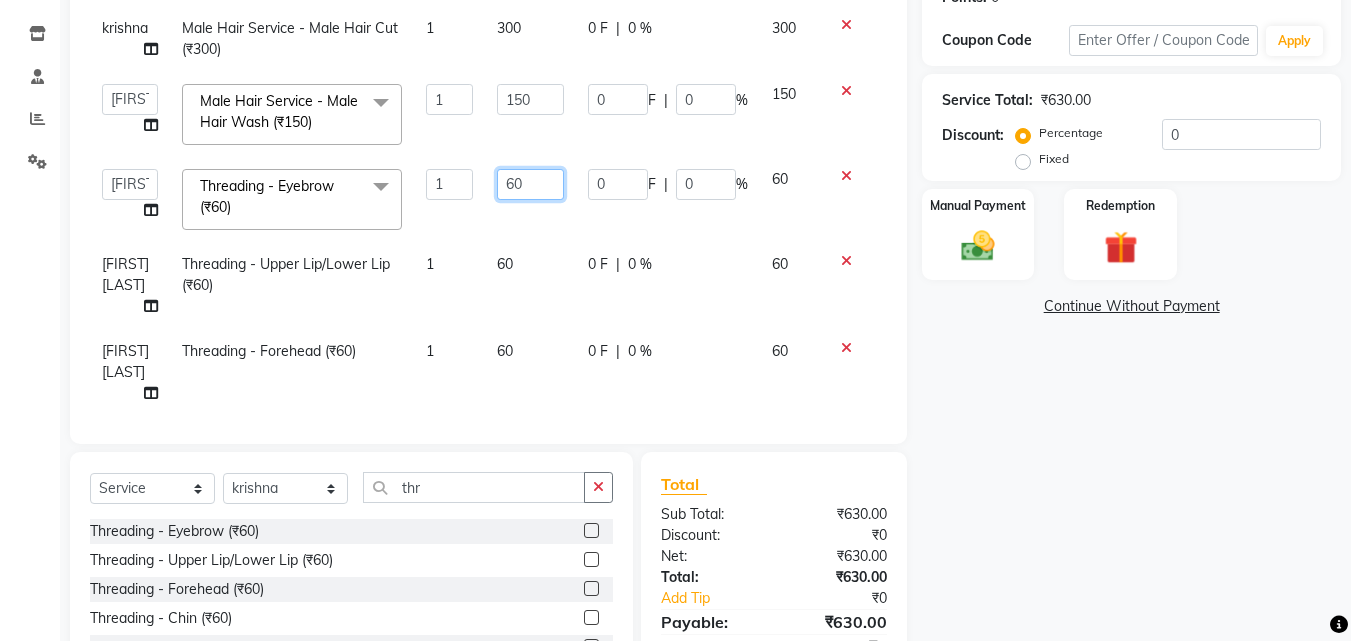click on "60" 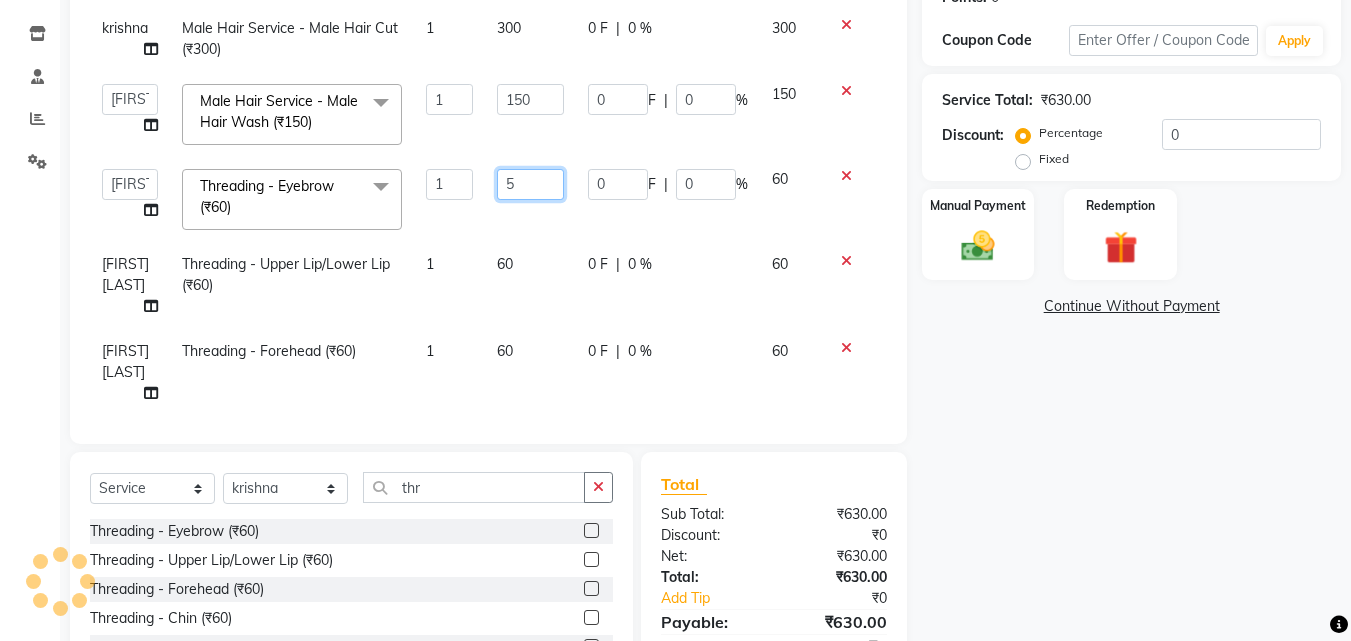 type on "50" 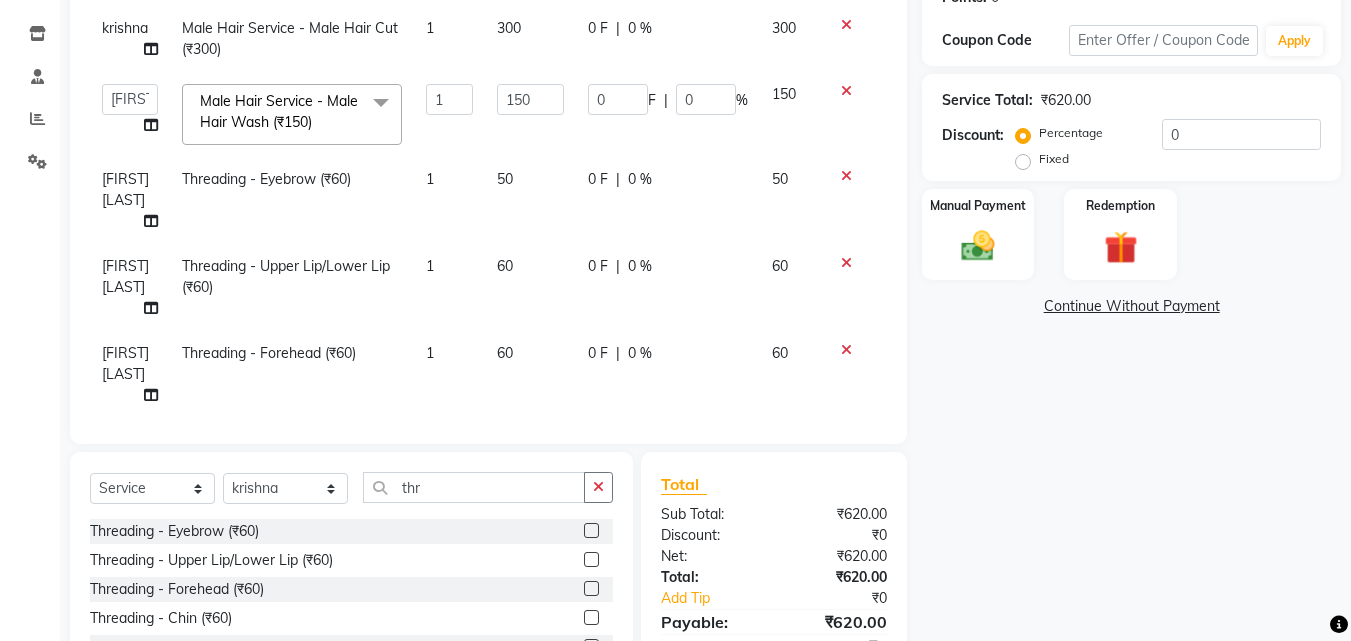 click on "60" 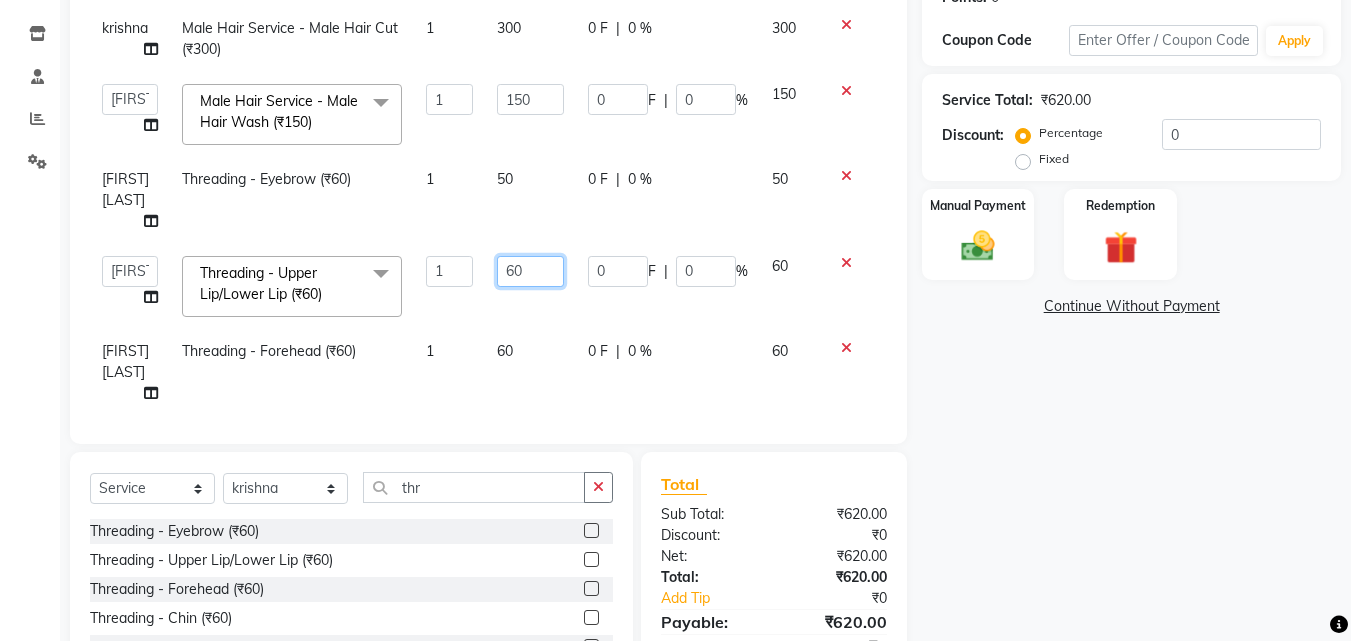 click on "60" 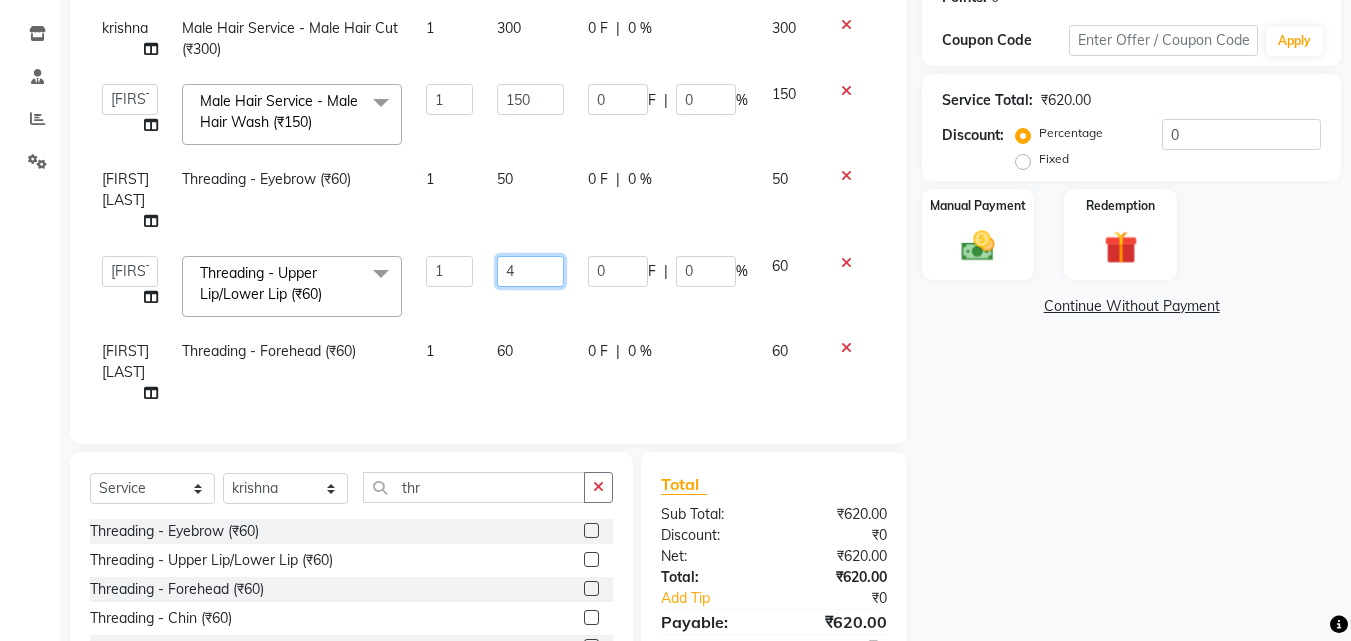 type on "40" 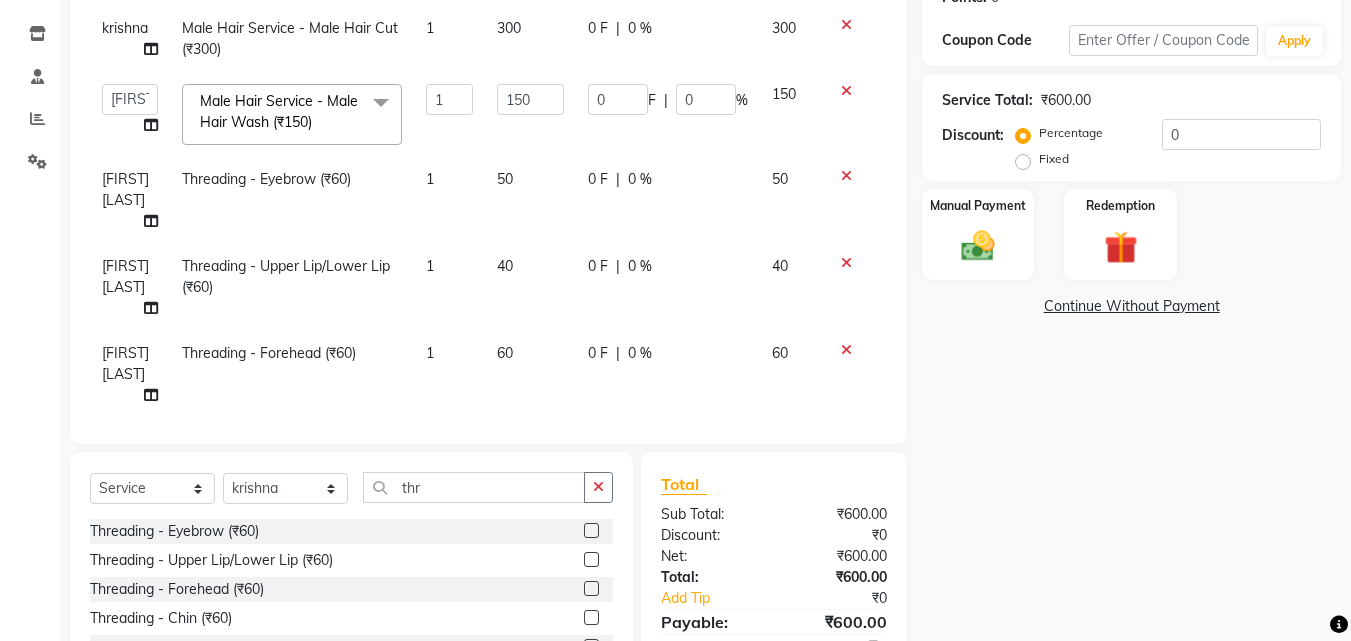 click on "60" 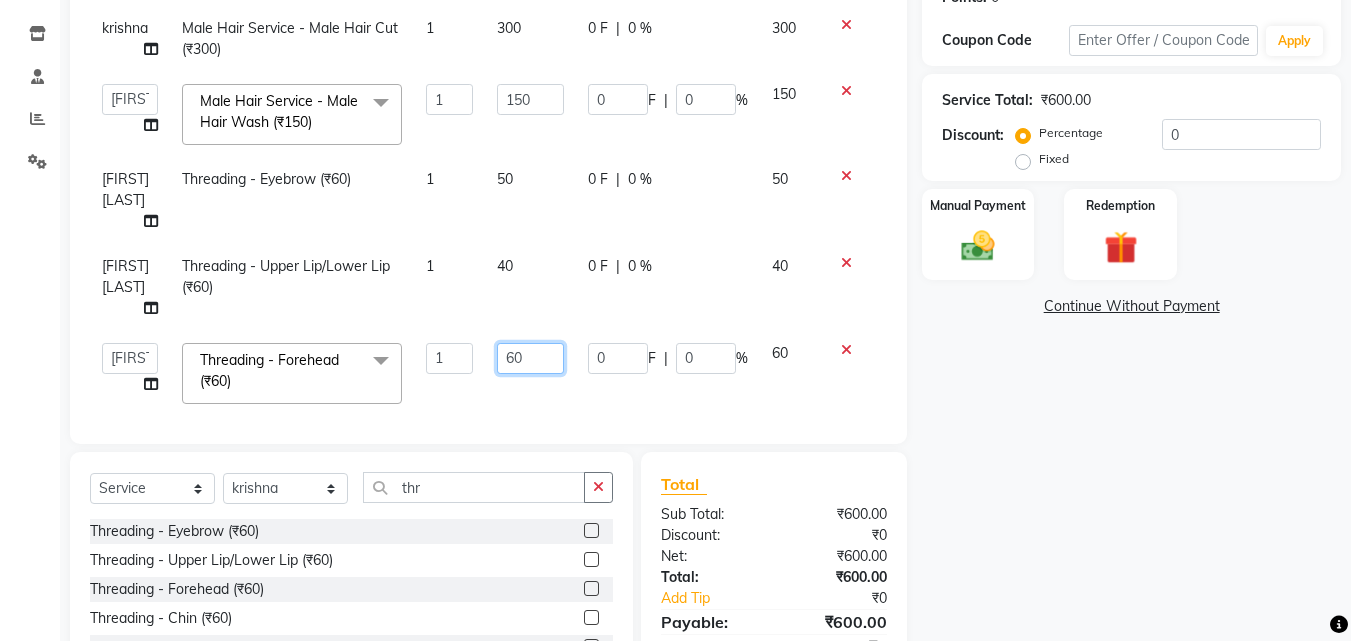 click on "60" 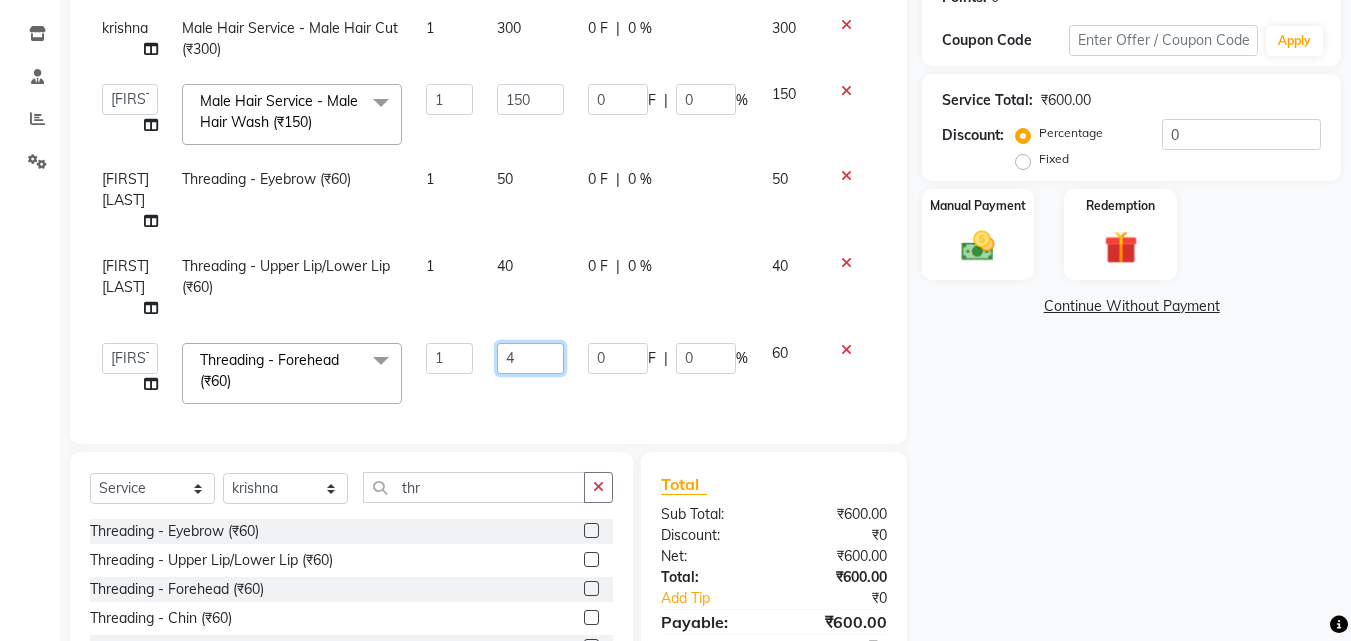 type on "40" 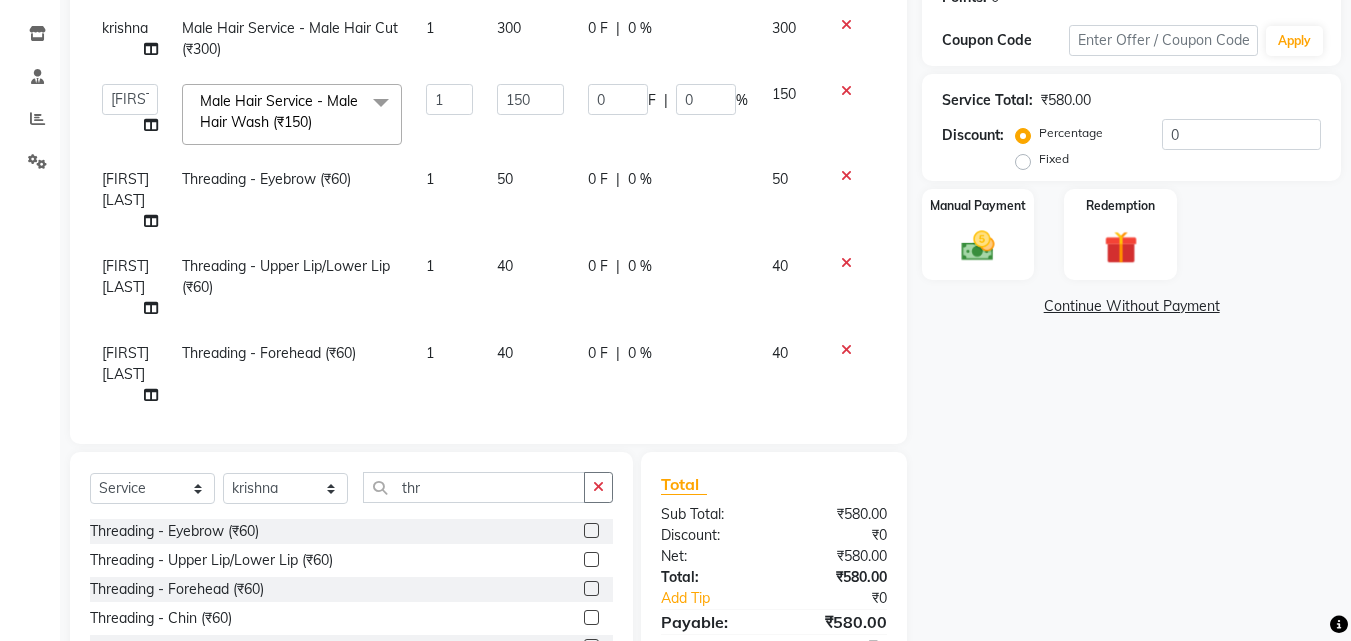 click on "40" 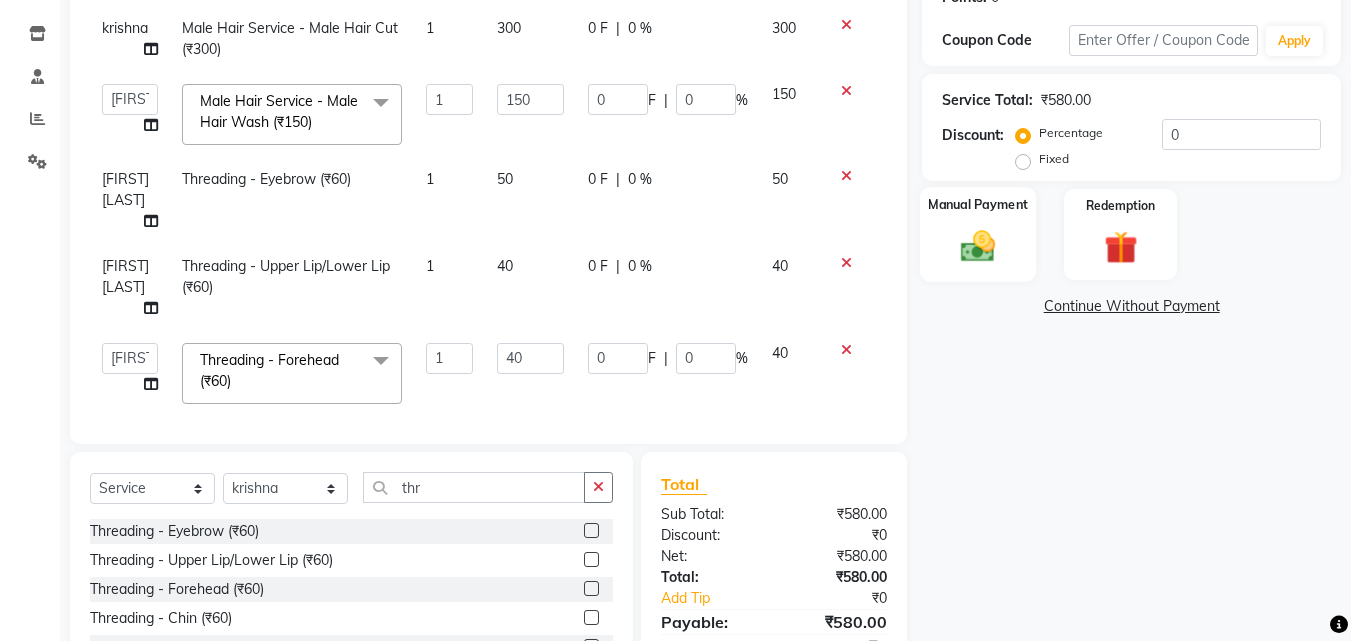 click 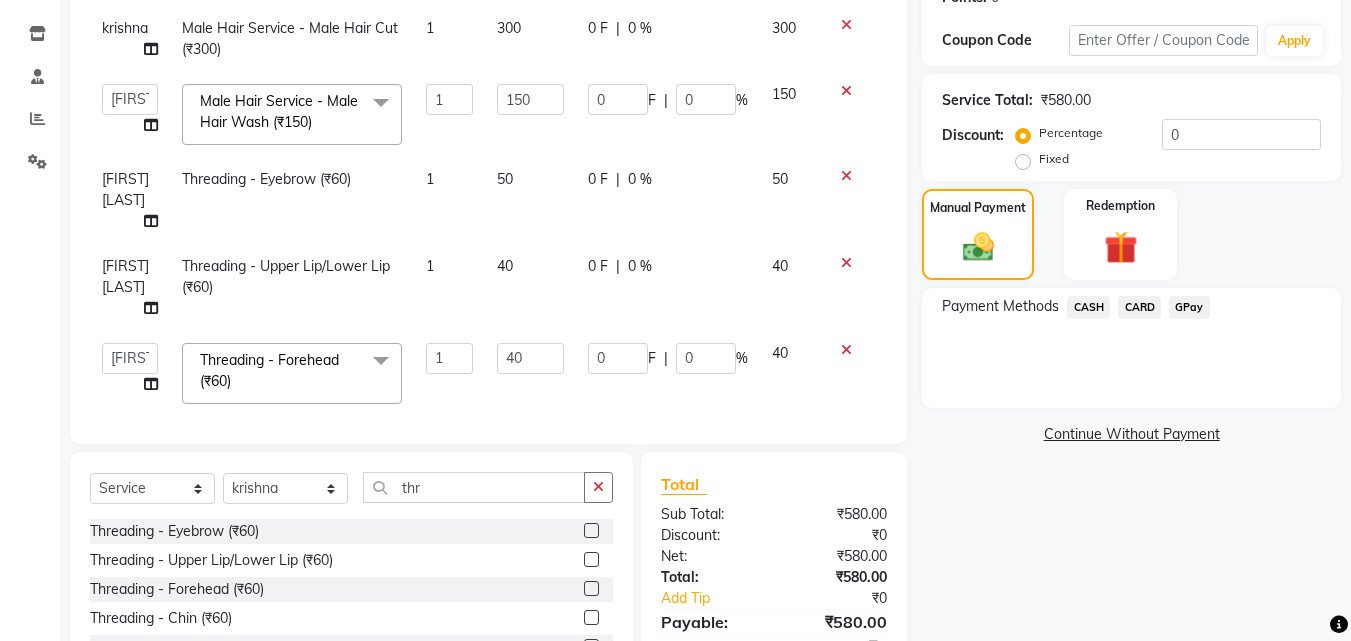 click on "GPay" 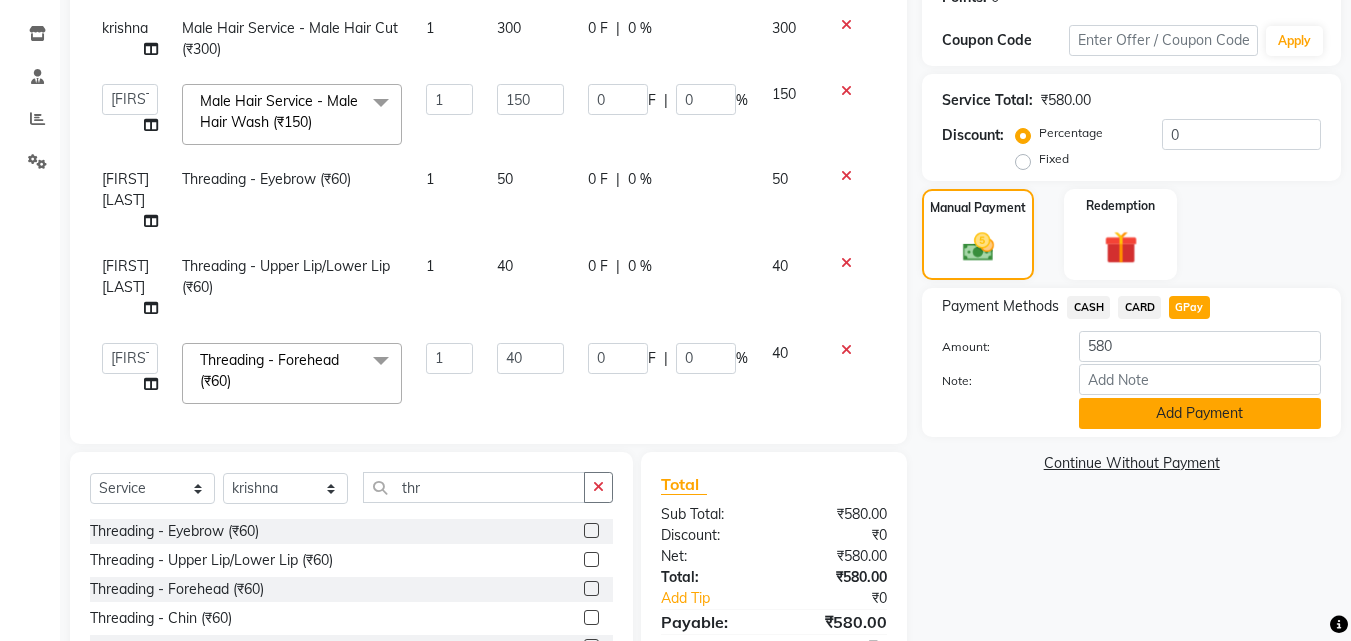 click on "Add Payment" 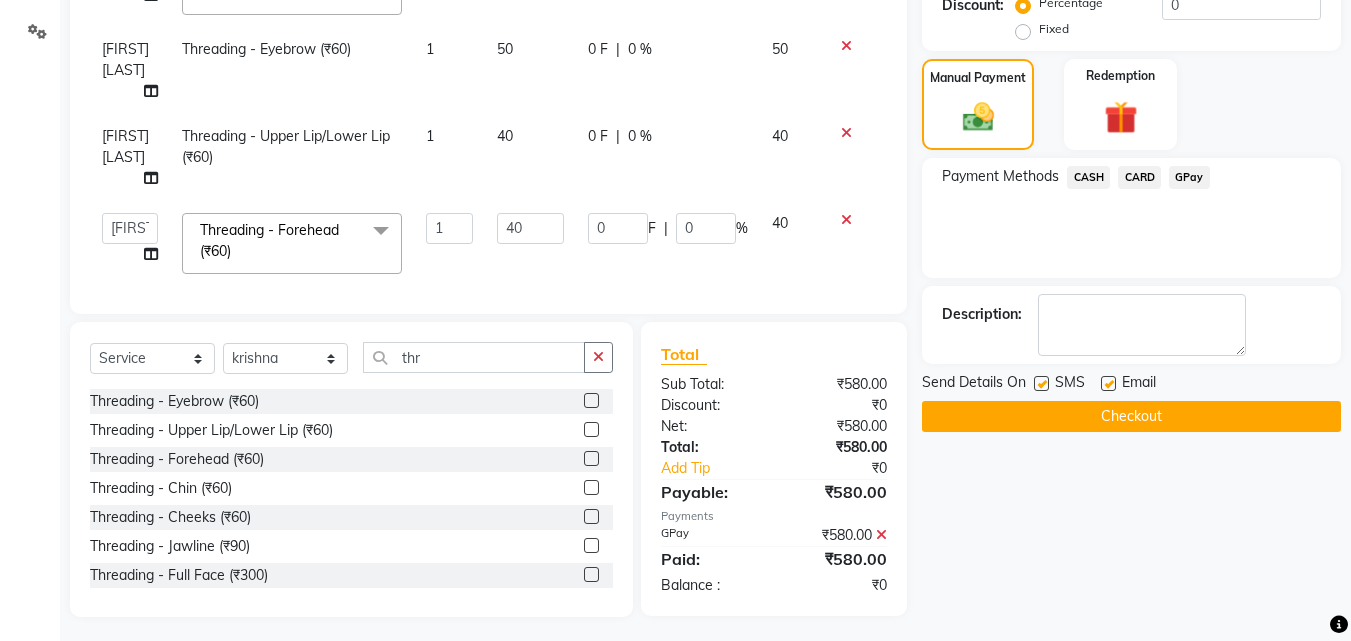 scroll, scrollTop: 460, scrollLeft: 0, axis: vertical 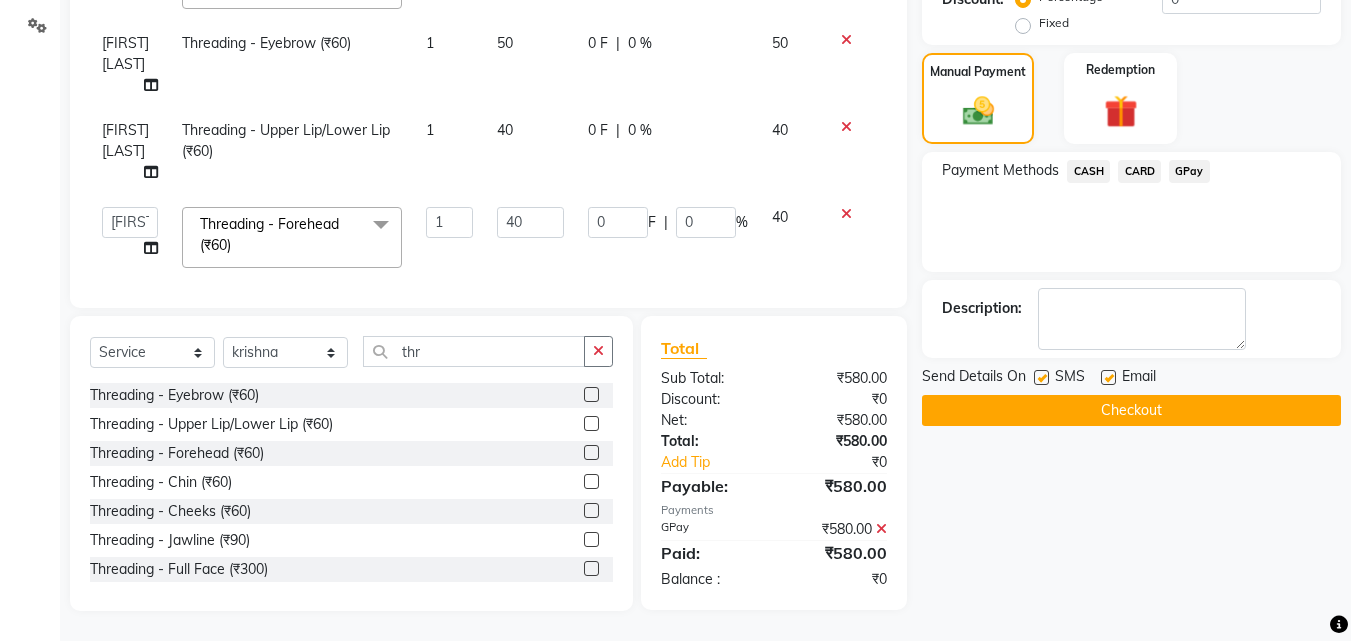 click on "Checkout" 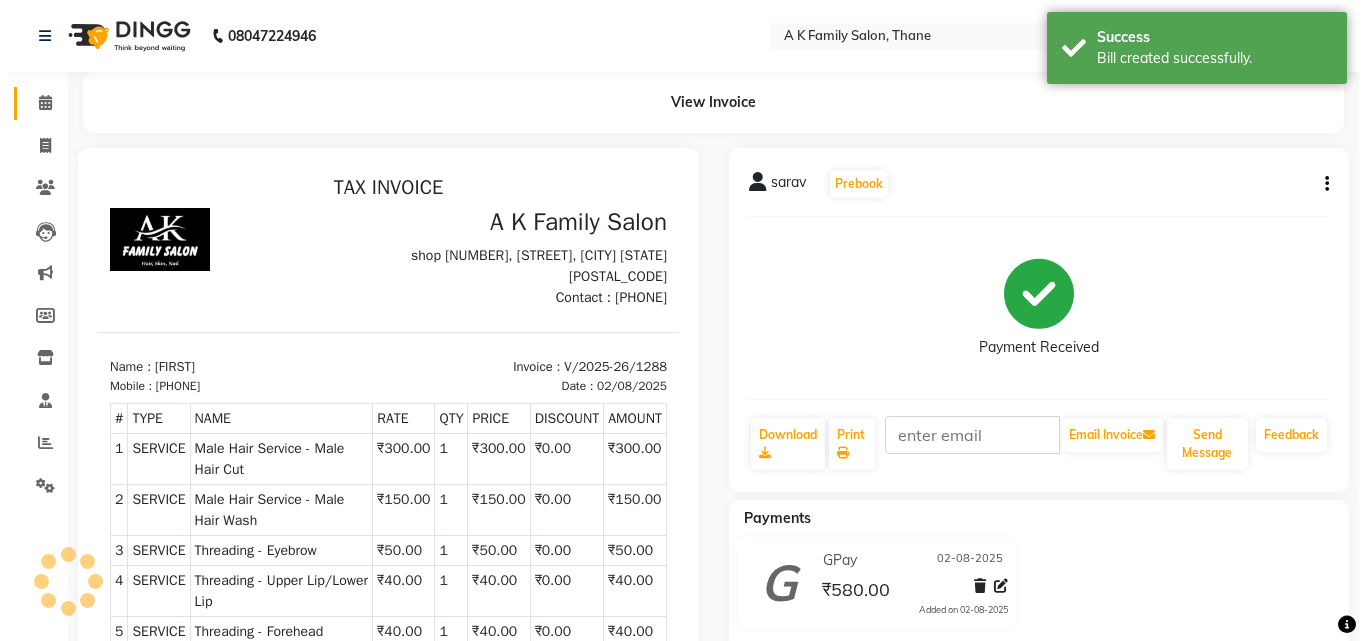 scroll, scrollTop: 0, scrollLeft: 0, axis: both 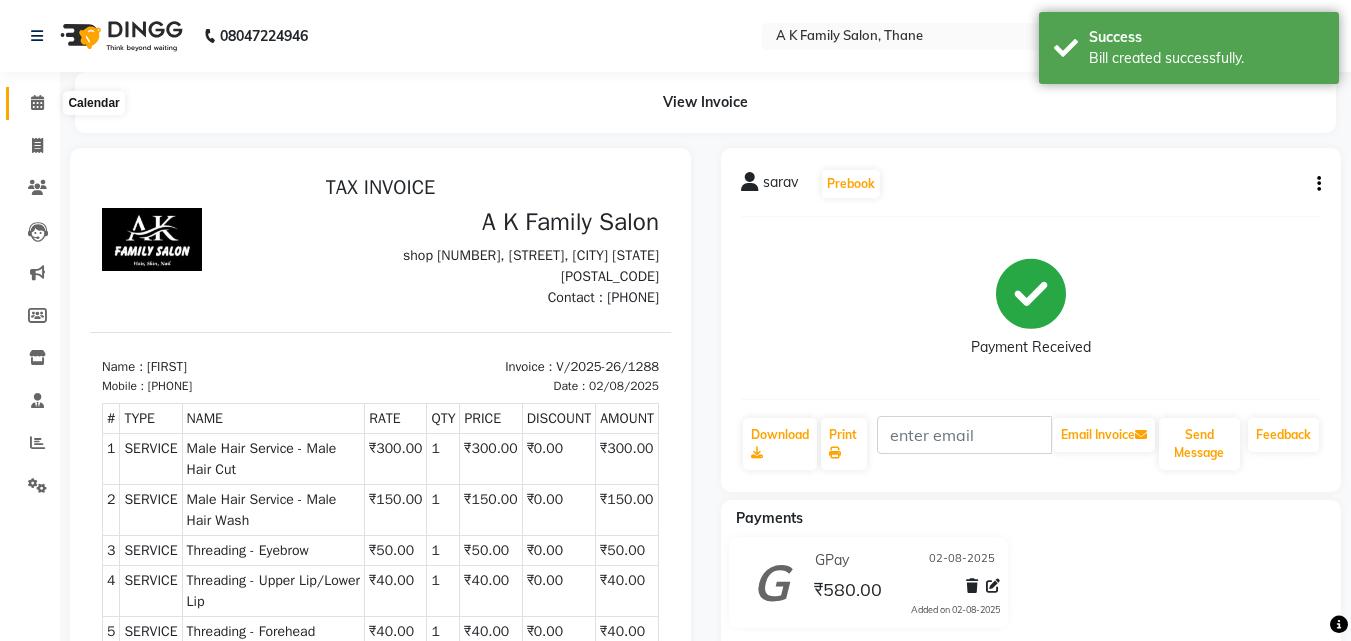 click 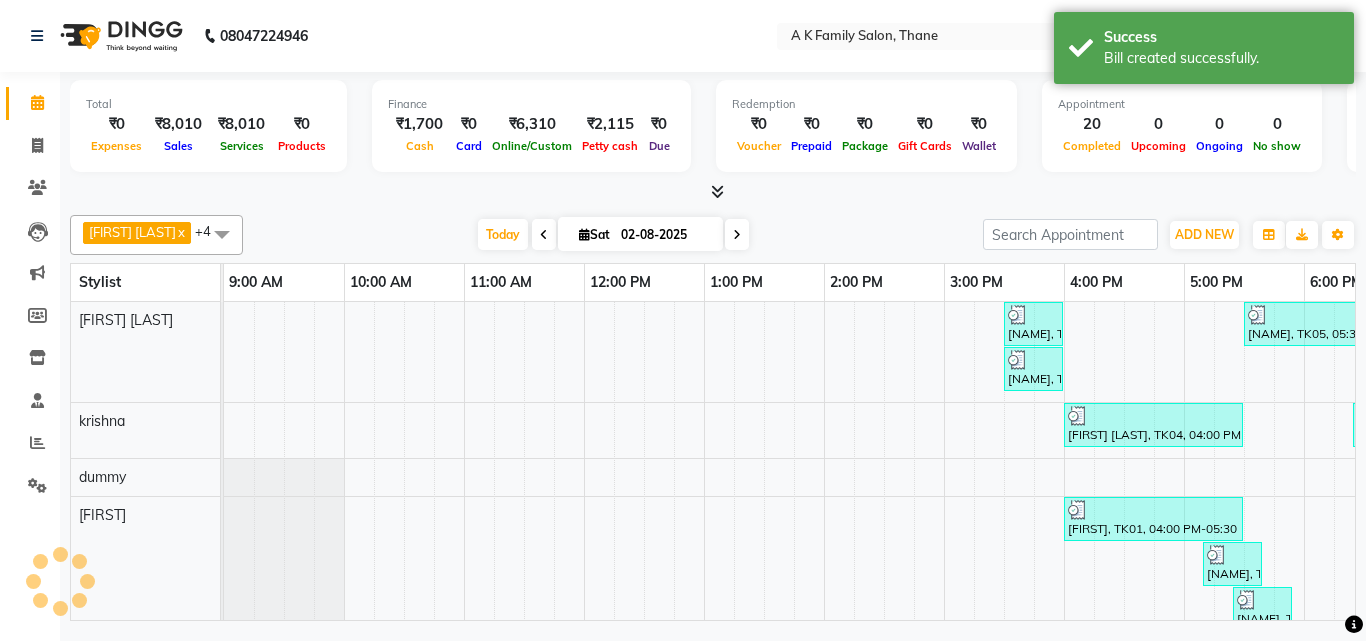 scroll, scrollTop: 0, scrollLeft: 549, axis: horizontal 